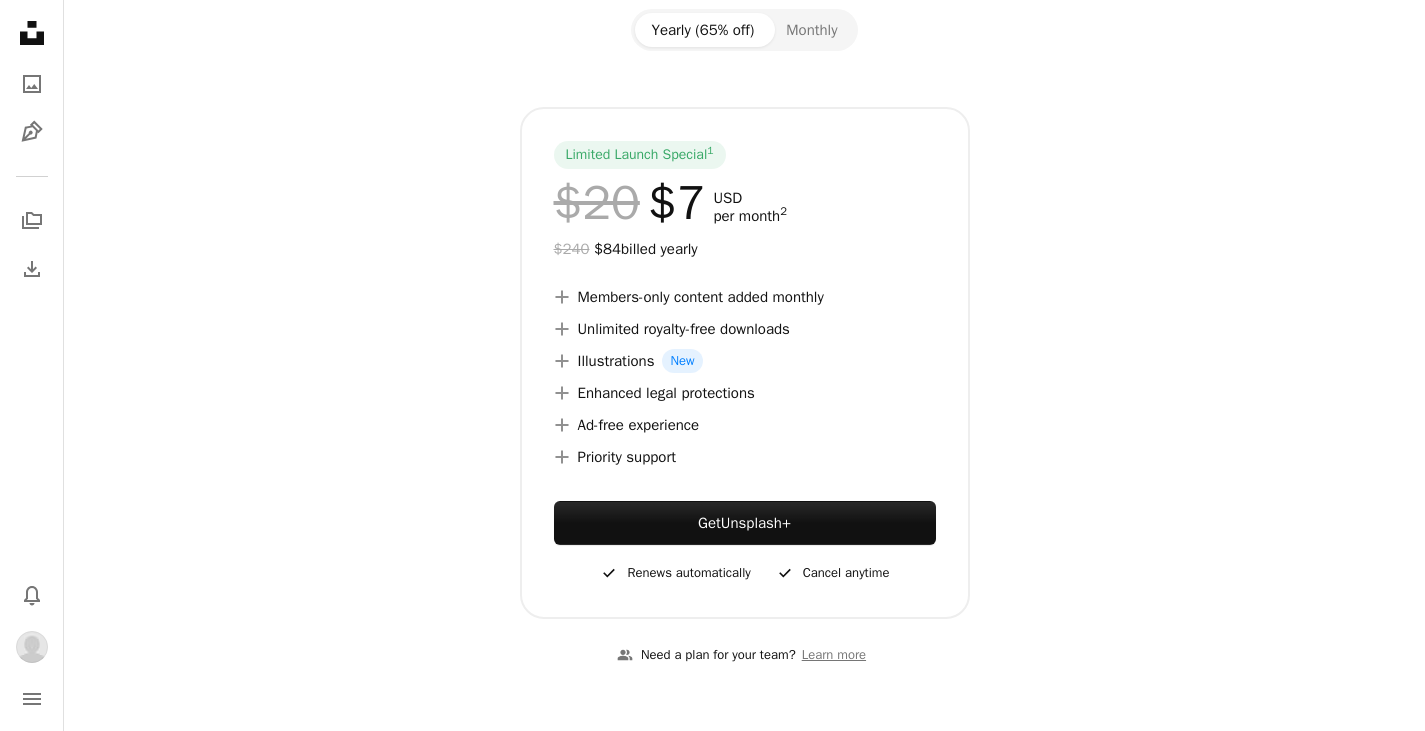scroll, scrollTop: 0, scrollLeft: 0, axis: both 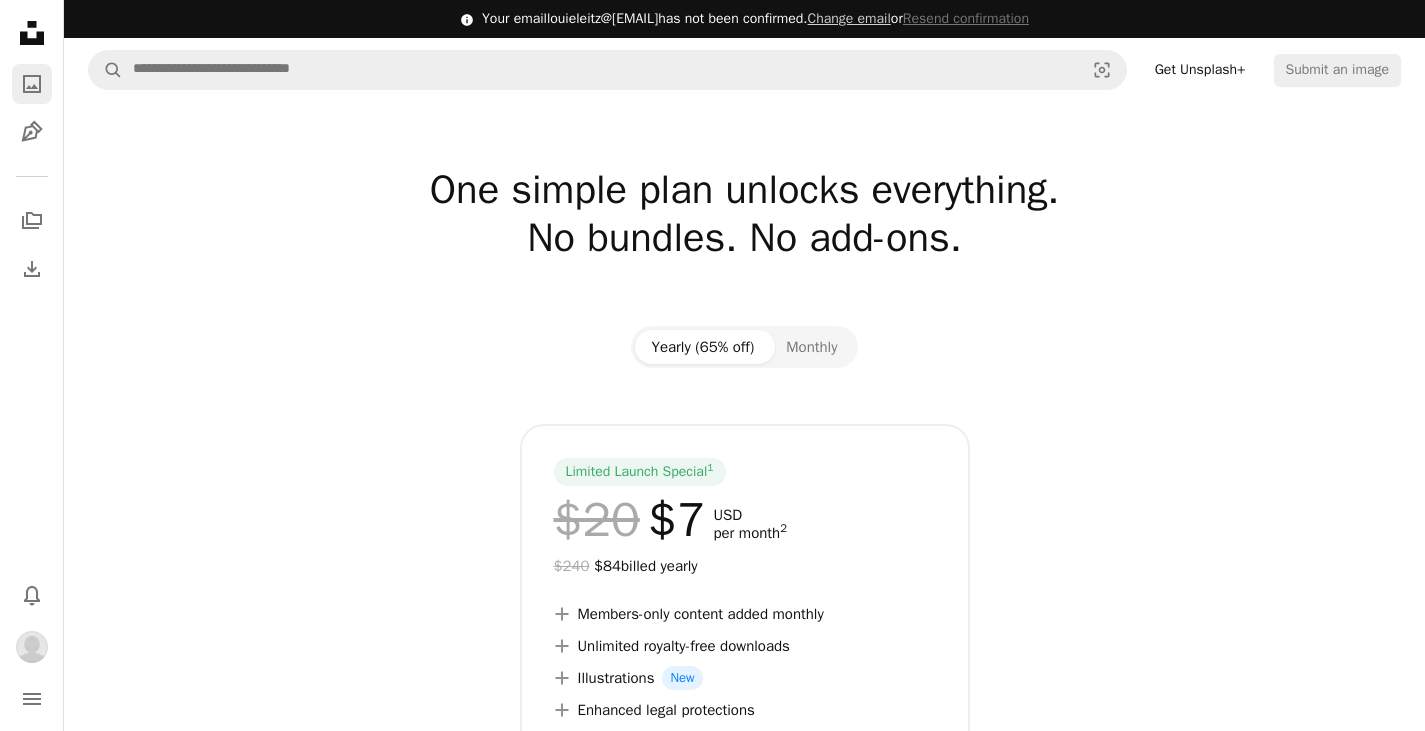 click on "A photo" 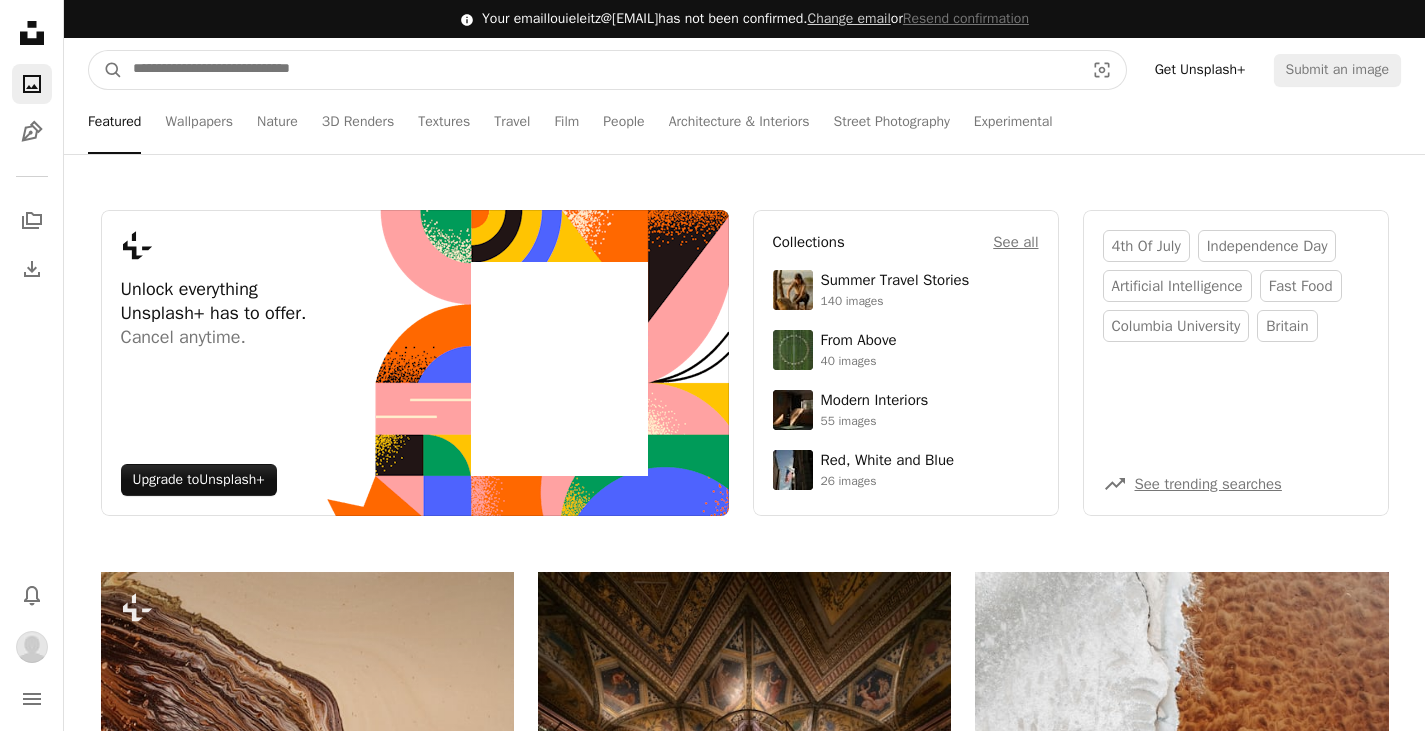 click at bounding box center [600, 70] 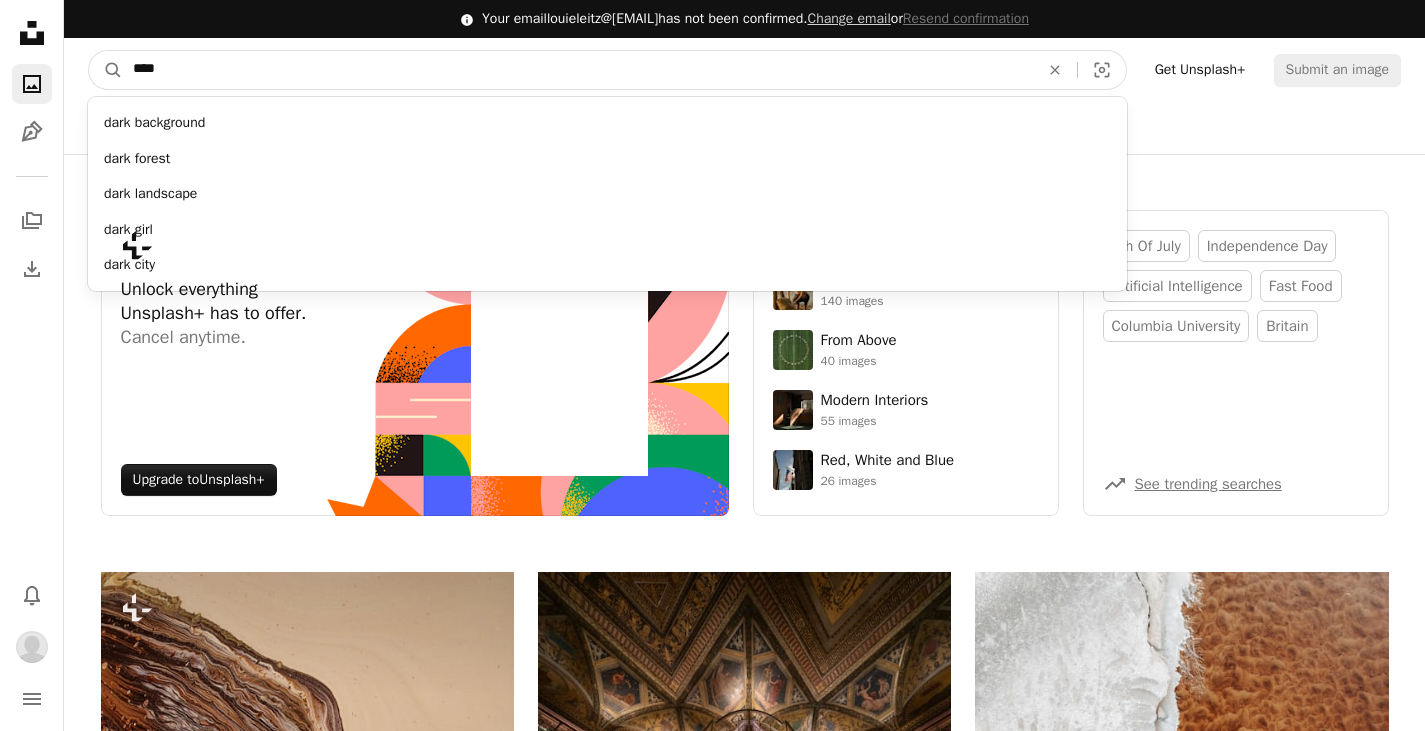 type on "****" 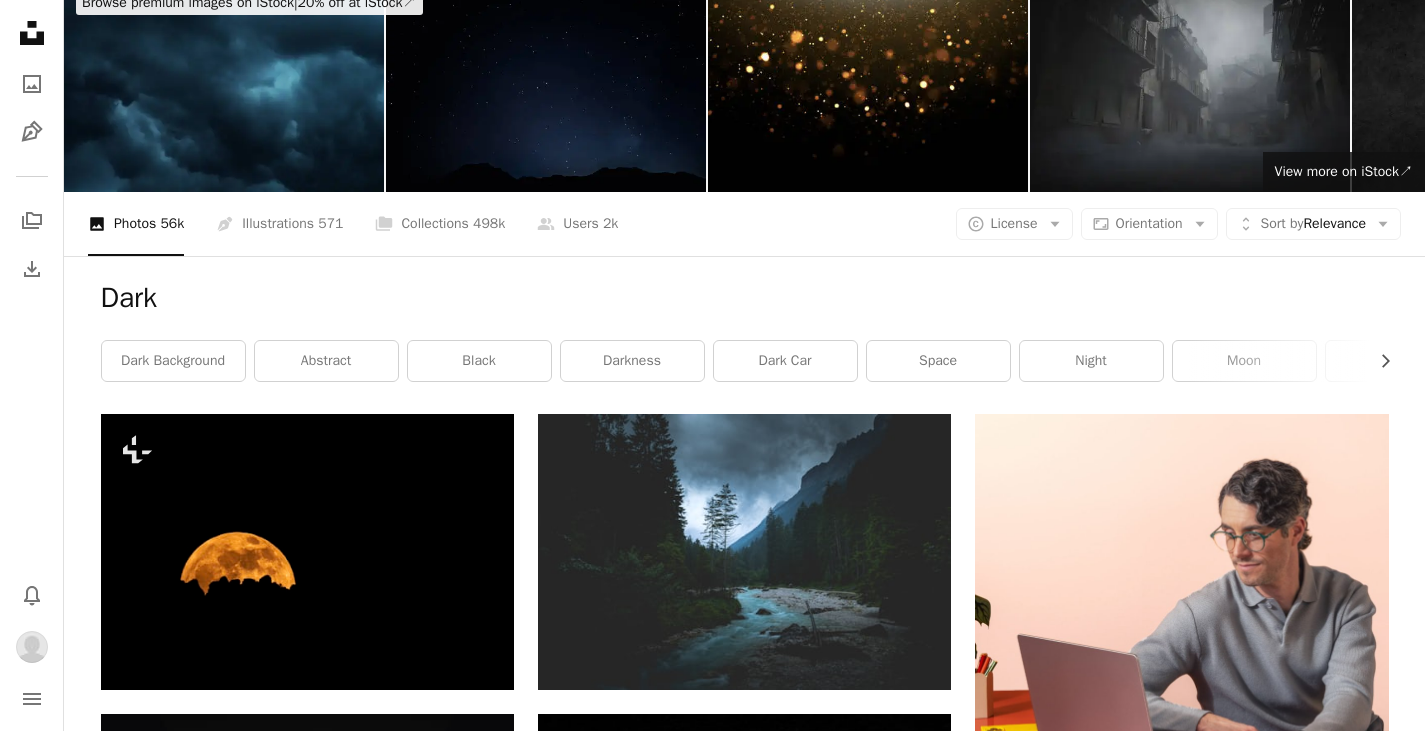 scroll, scrollTop: 113, scrollLeft: 0, axis: vertical 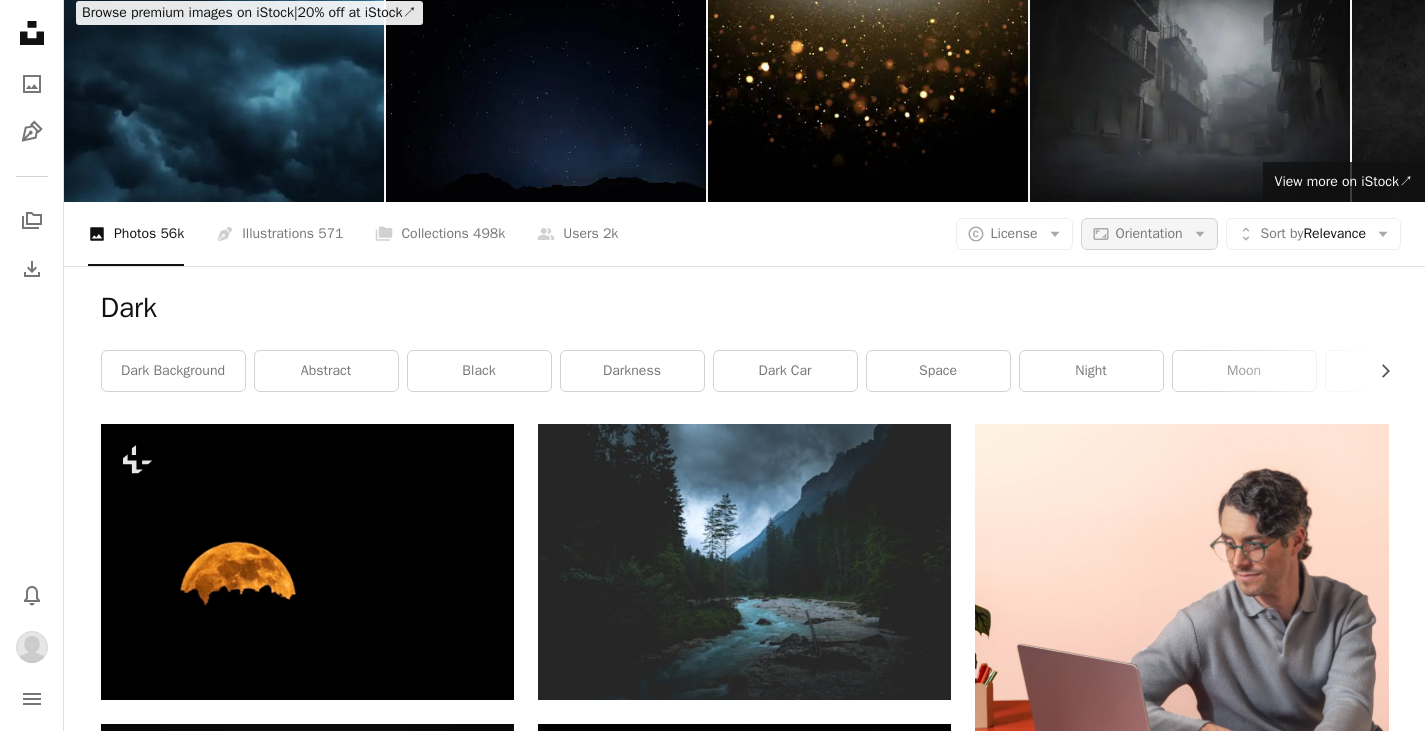 click on "Orientation" at bounding box center (1149, 233) 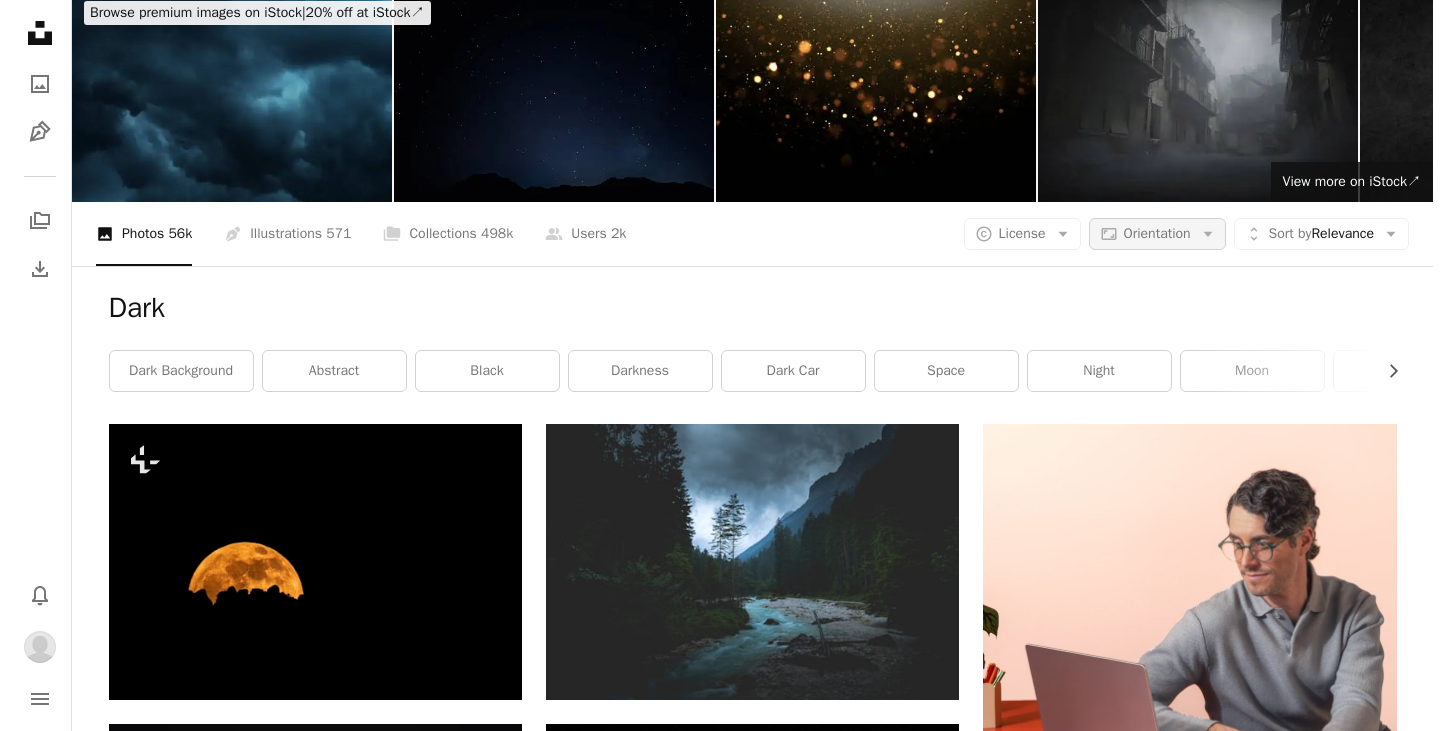 scroll, scrollTop: 0, scrollLeft: 0, axis: both 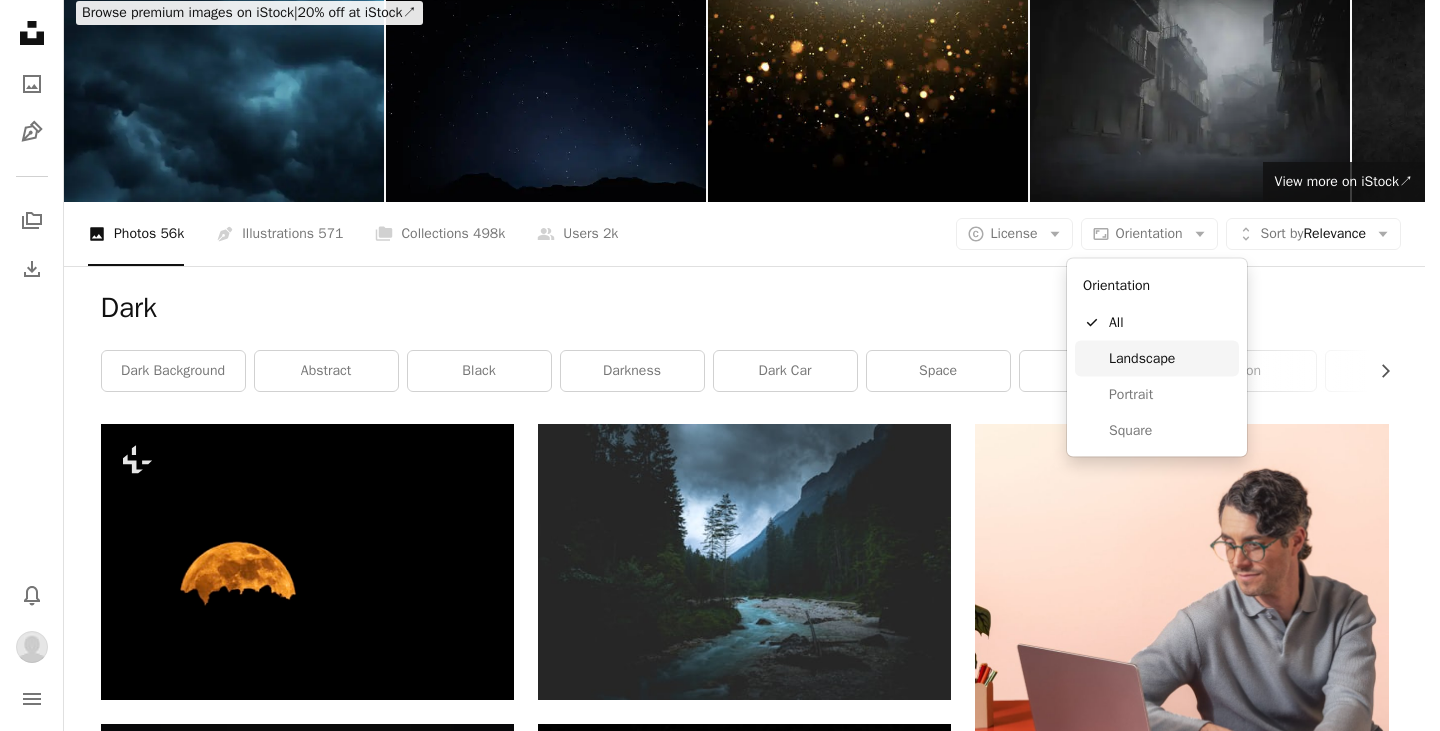 click on "Landscape" at bounding box center (1170, 358) 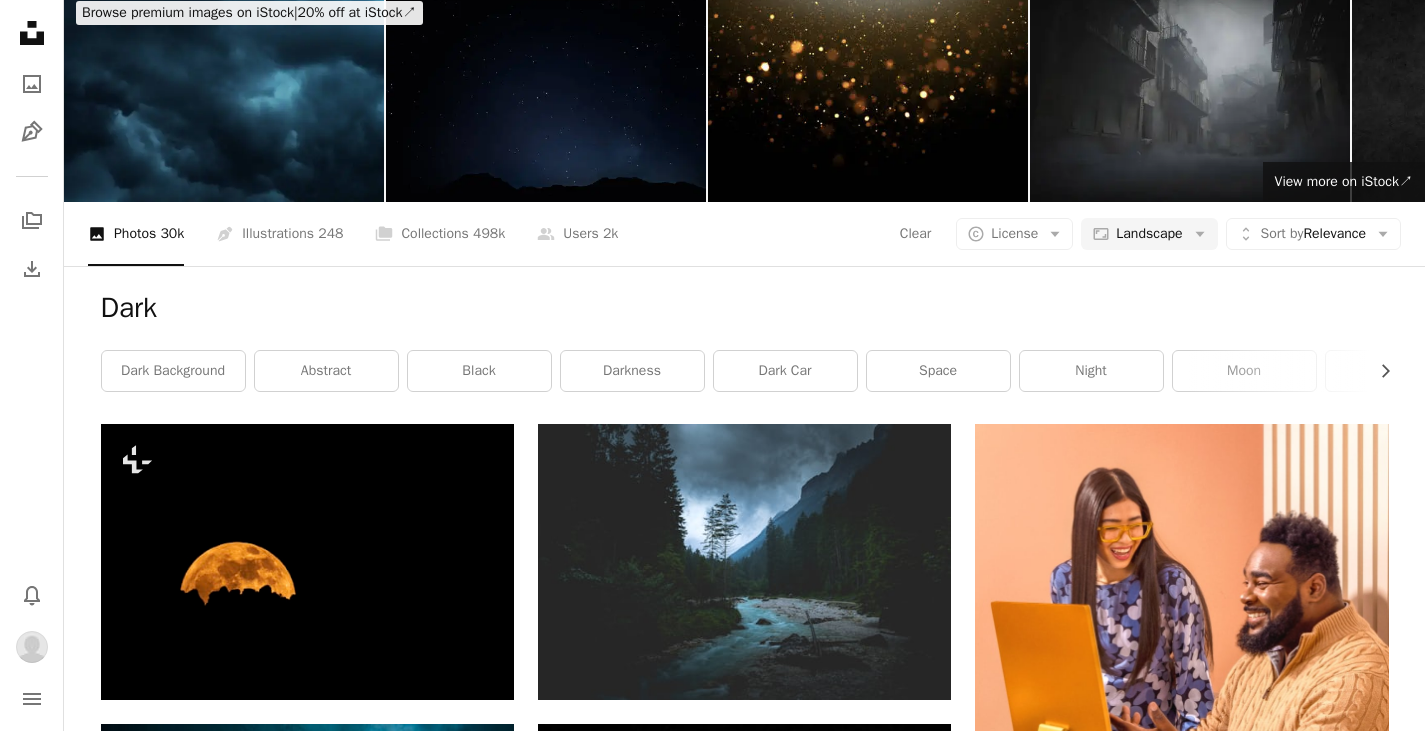 scroll, scrollTop: 0, scrollLeft: 0, axis: both 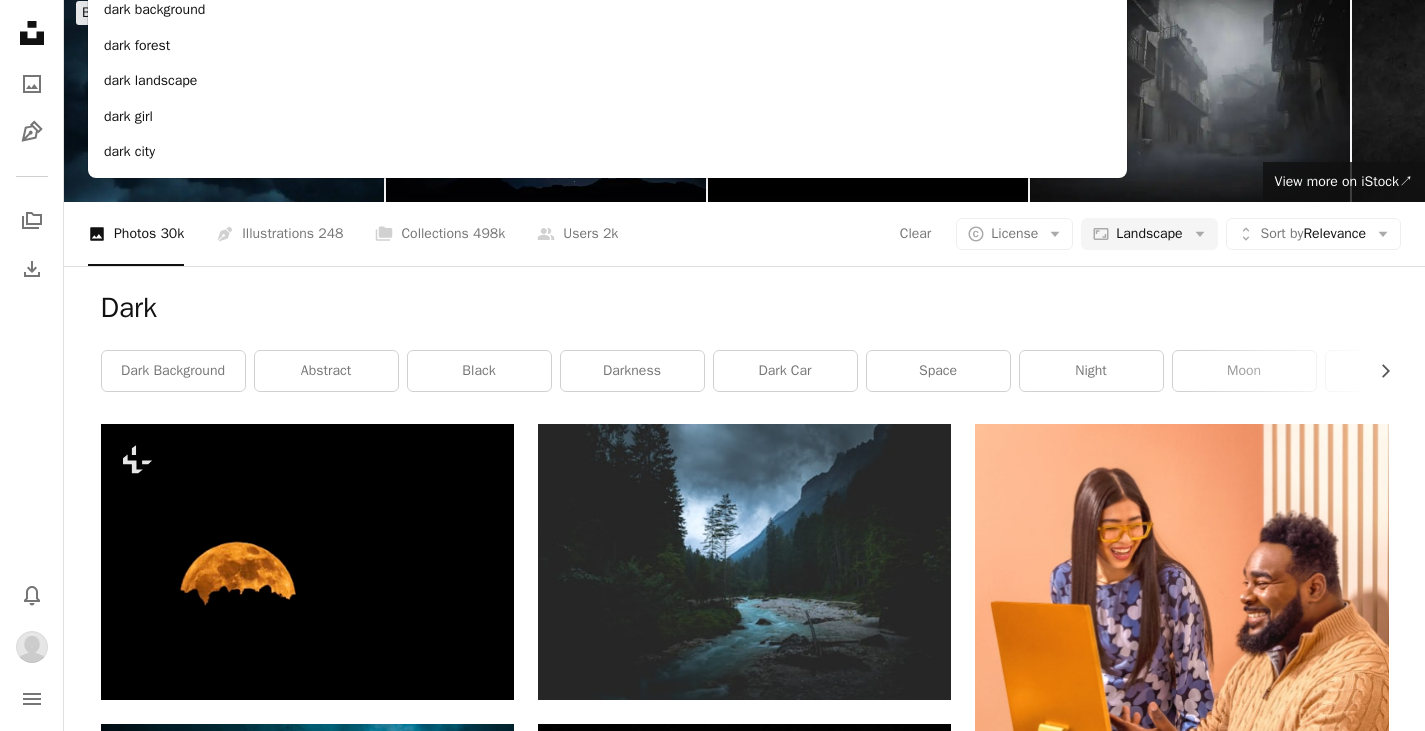 drag, startPoint x: 252, startPoint y: 79, endPoint x: 66, endPoint y: 64, distance: 186.60385 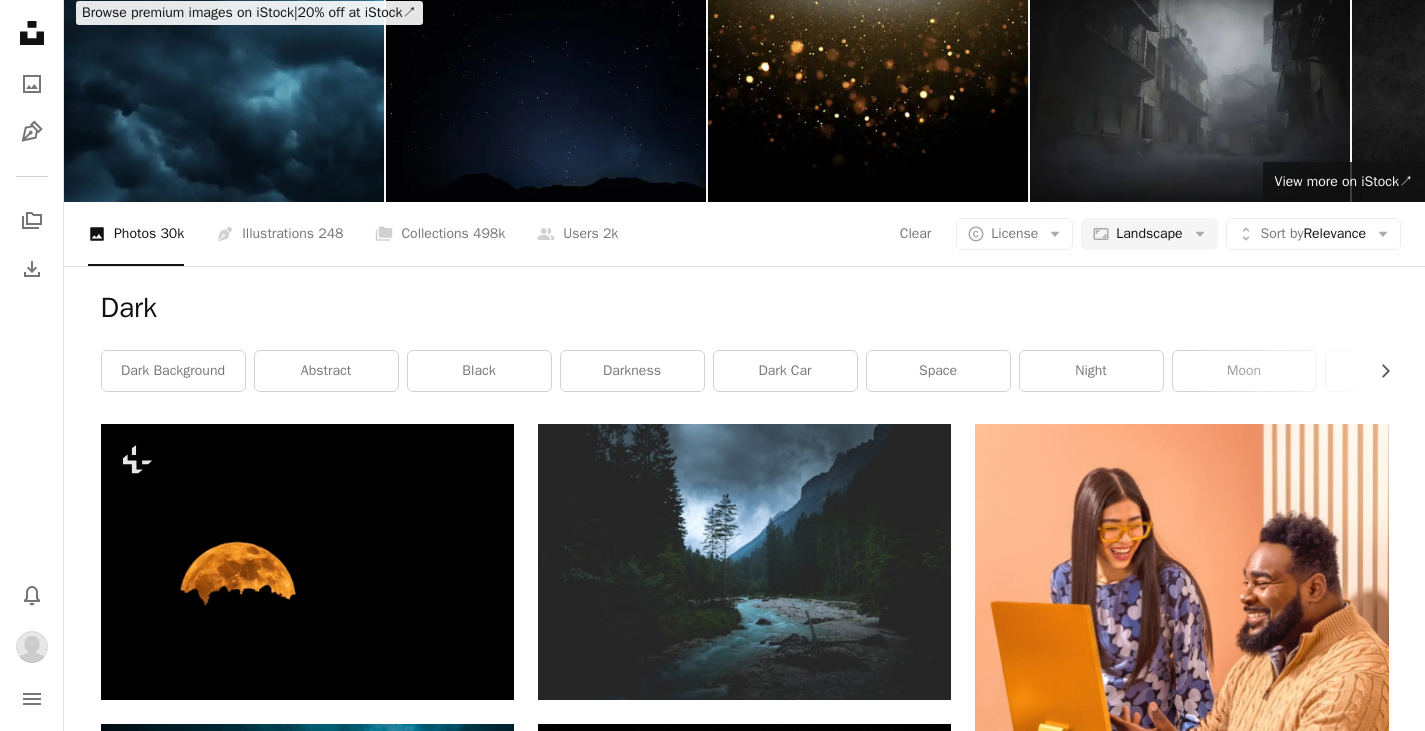 type on "*****" 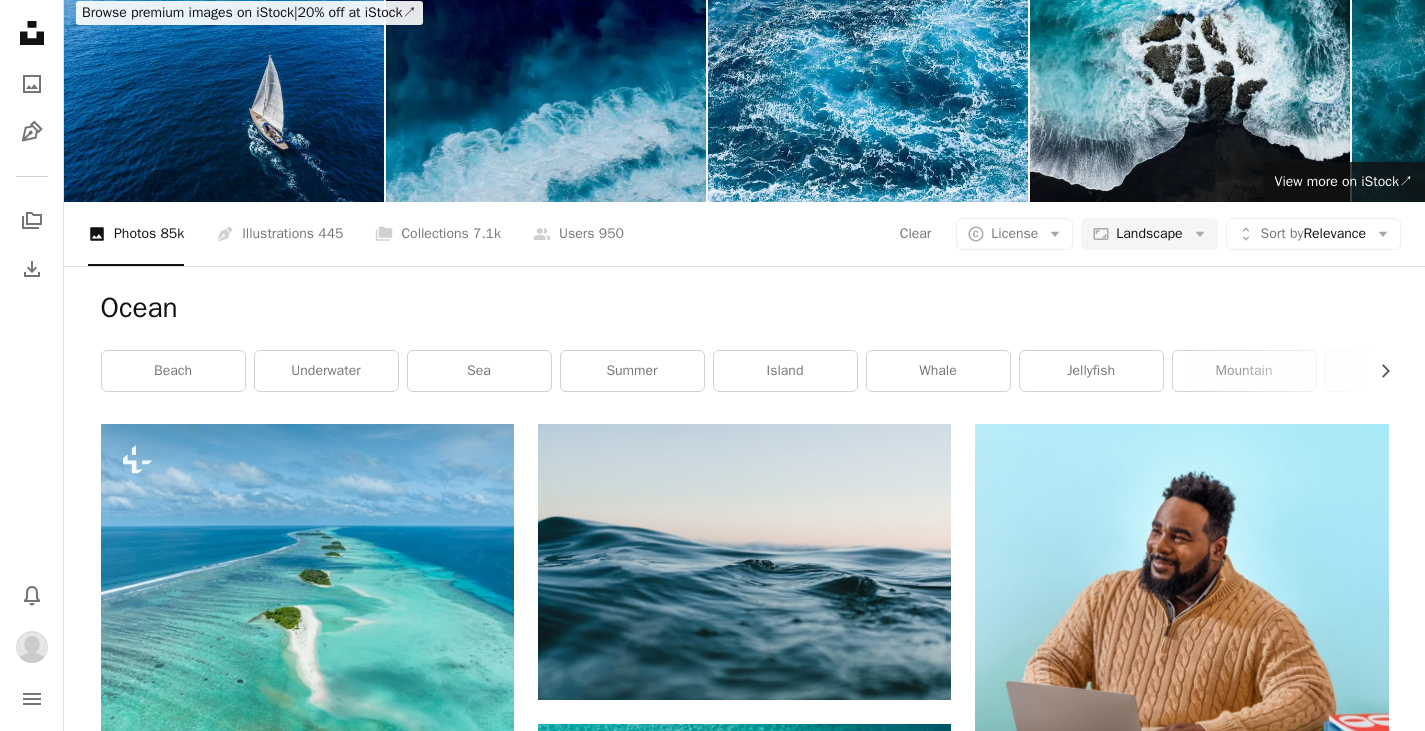 scroll, scrollTop: 101, scrollLeft: 0, axis: vertical 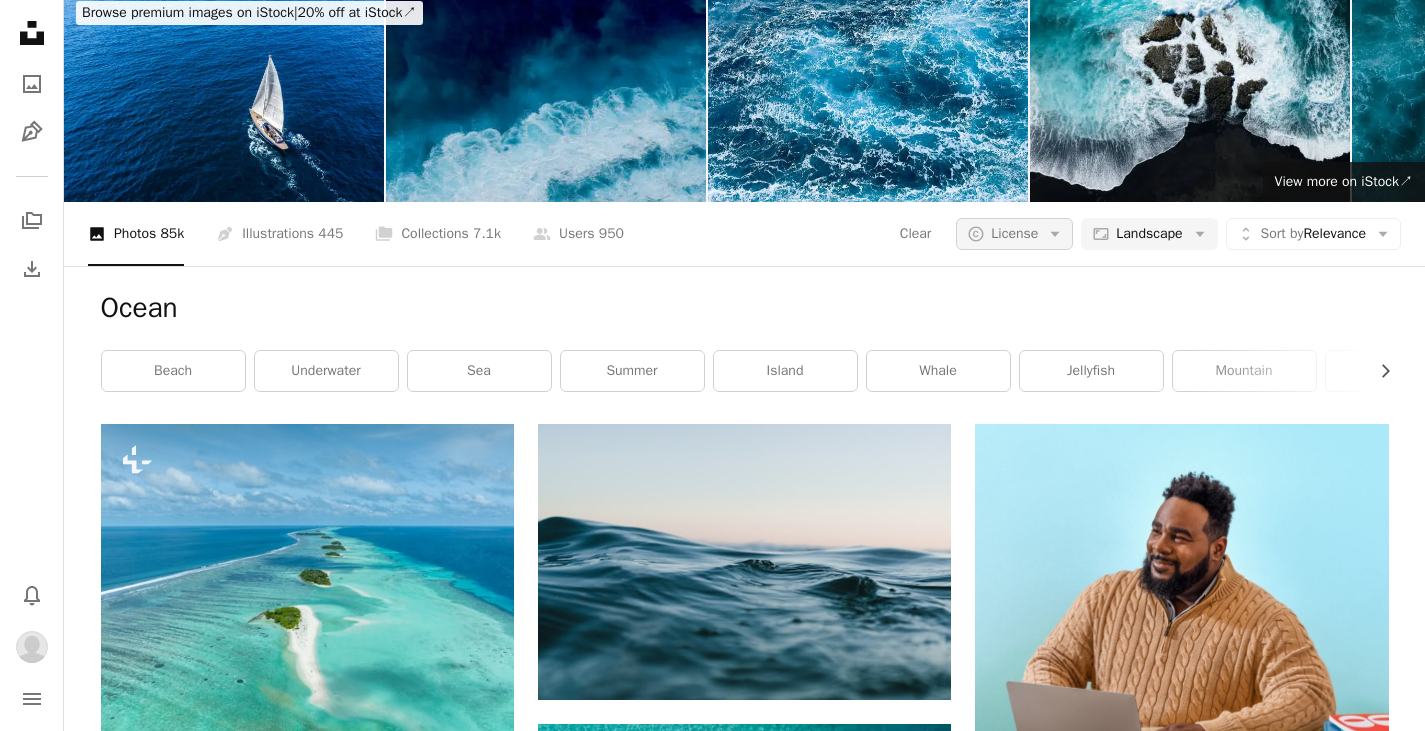 click on "License" at bounding box center (1014, 233) 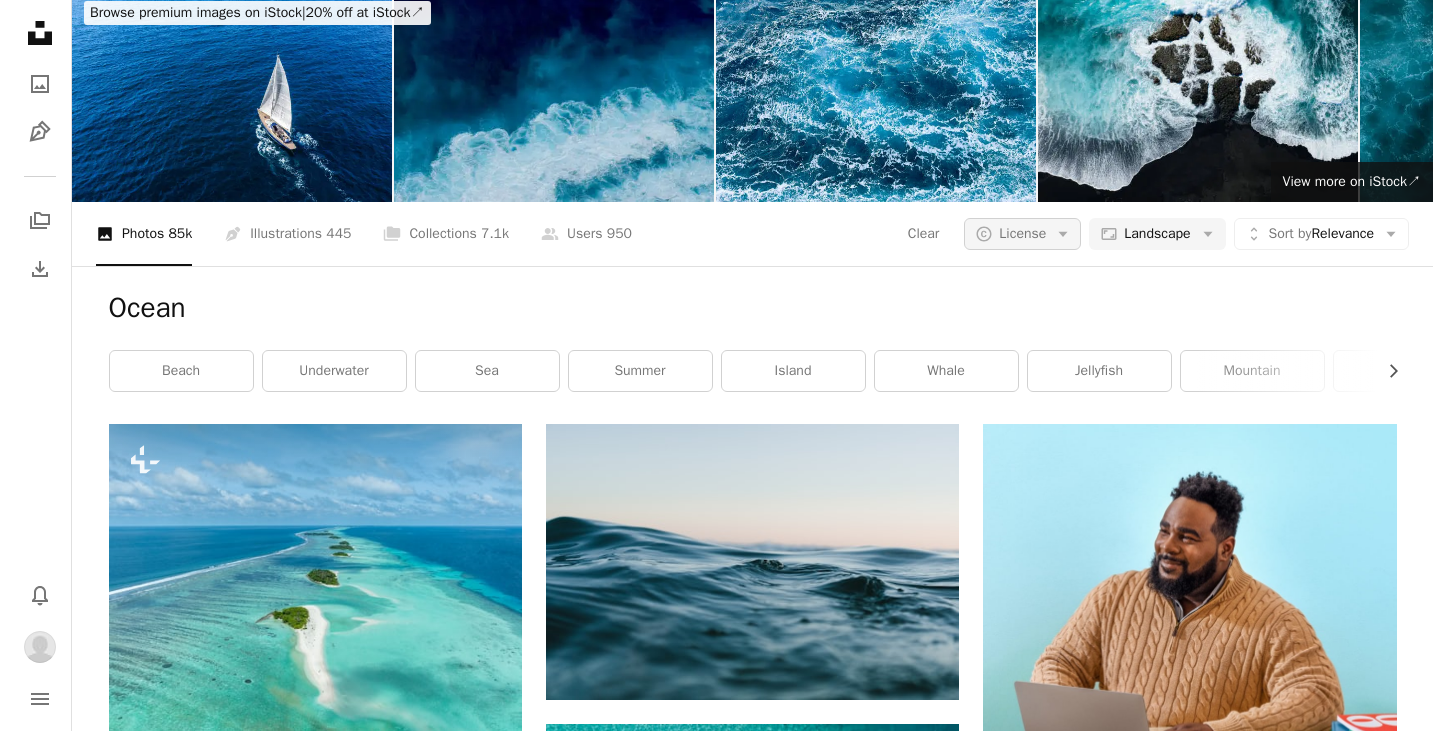 scroll, scrollTop: 0, scrollLeft: 0, axis: both 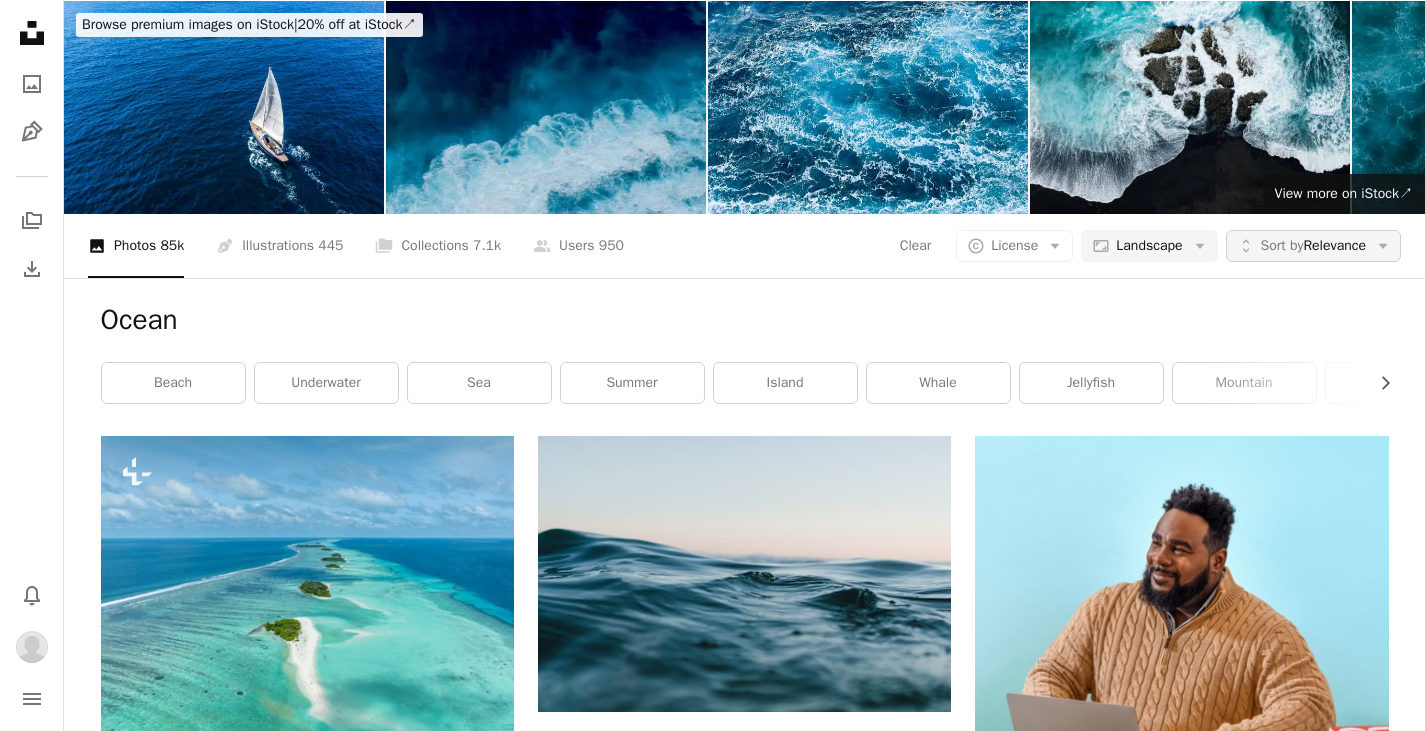 click on "Sort by" at bounding box center [1282, 245] 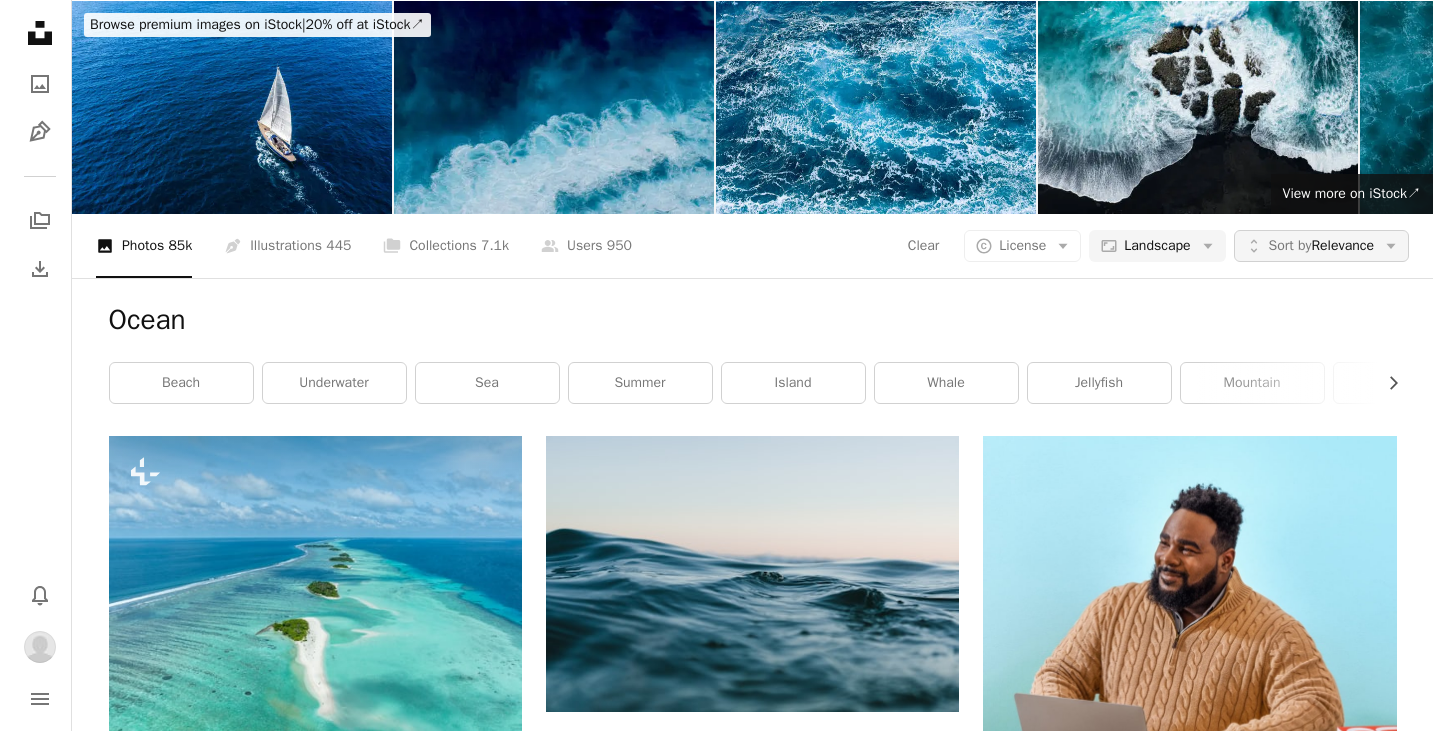 scroll, scrollTop: 0, scrollLeft: 0, axis: both 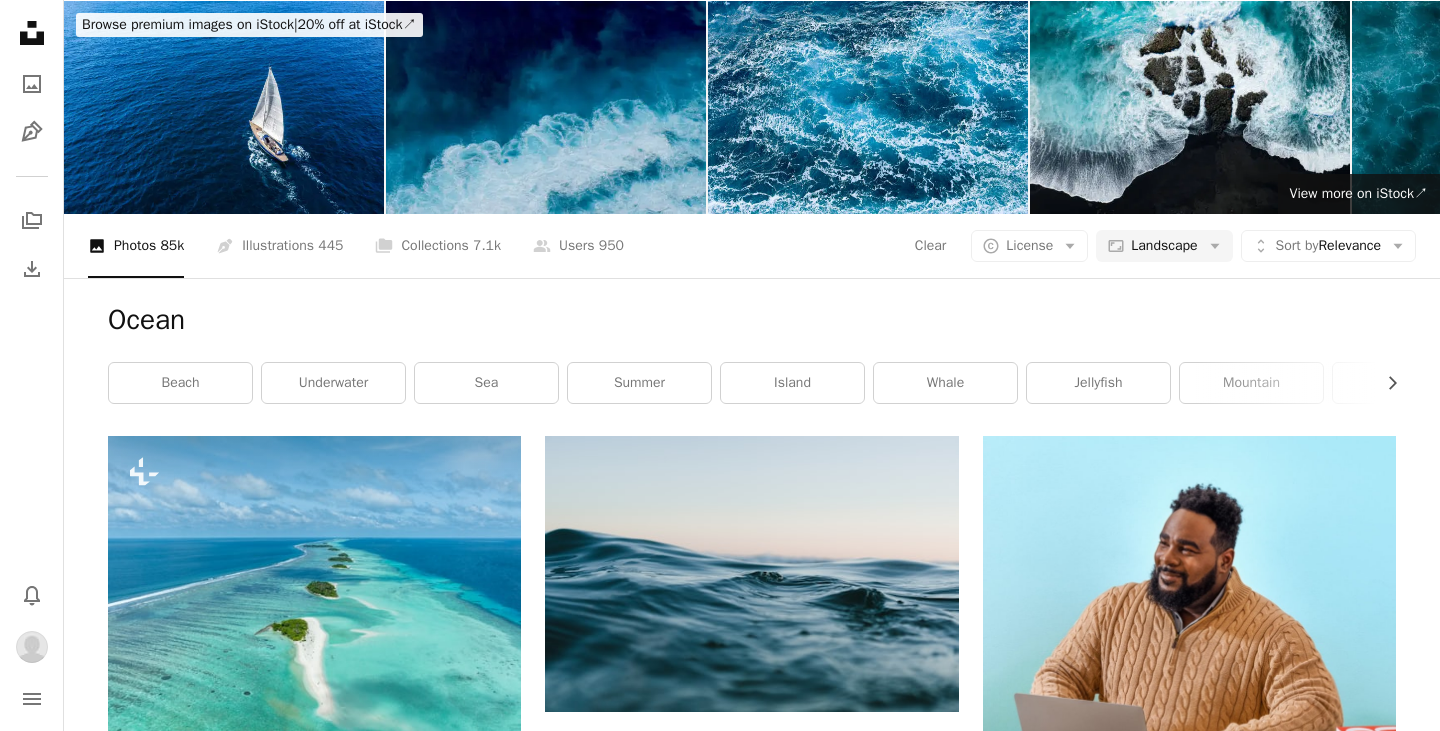 click on "Unsplash logo Unsplash Home A photo Pen Tool A stack of folders Download Bell navigation menu Info icon Your email  [EMAIL]  has not been confirmed.  Change email  or  Resend confirmation A magnifying glass ***** An X shape Visual search Get Unsplash+ Submit an image Browse premium images on iStock  |  20% off at iStock  ↗ Browse premium images on iStock 20% off at iStock  ↗ View more  ↗ View more on iStock  ↗ A photo Photos   85k Pen Tool Illustrations   445 A stack of folders Collections   7.1k A group of people Users   950 Clear A copyright icon © License Arrow down Aspect ratio Landscape Arrow down Unfold Sort by  Relevance Arrow down Filters Filters (1) Ocean Chevron right beach underwater sea summer island whale jellyfish mountain fish wave ocean sunset sand Plus sign for Unsplash+ A heart A plus sign Ishan @seefromthesky For  Unsplash+ A lock Download A heart A plus sign Andrzej Kryszpiniuk Arrow pointing down Plus sign for Unsplash+ A heart A plus sign Joshua Earle For  For" at bounding box center [720, 1937] 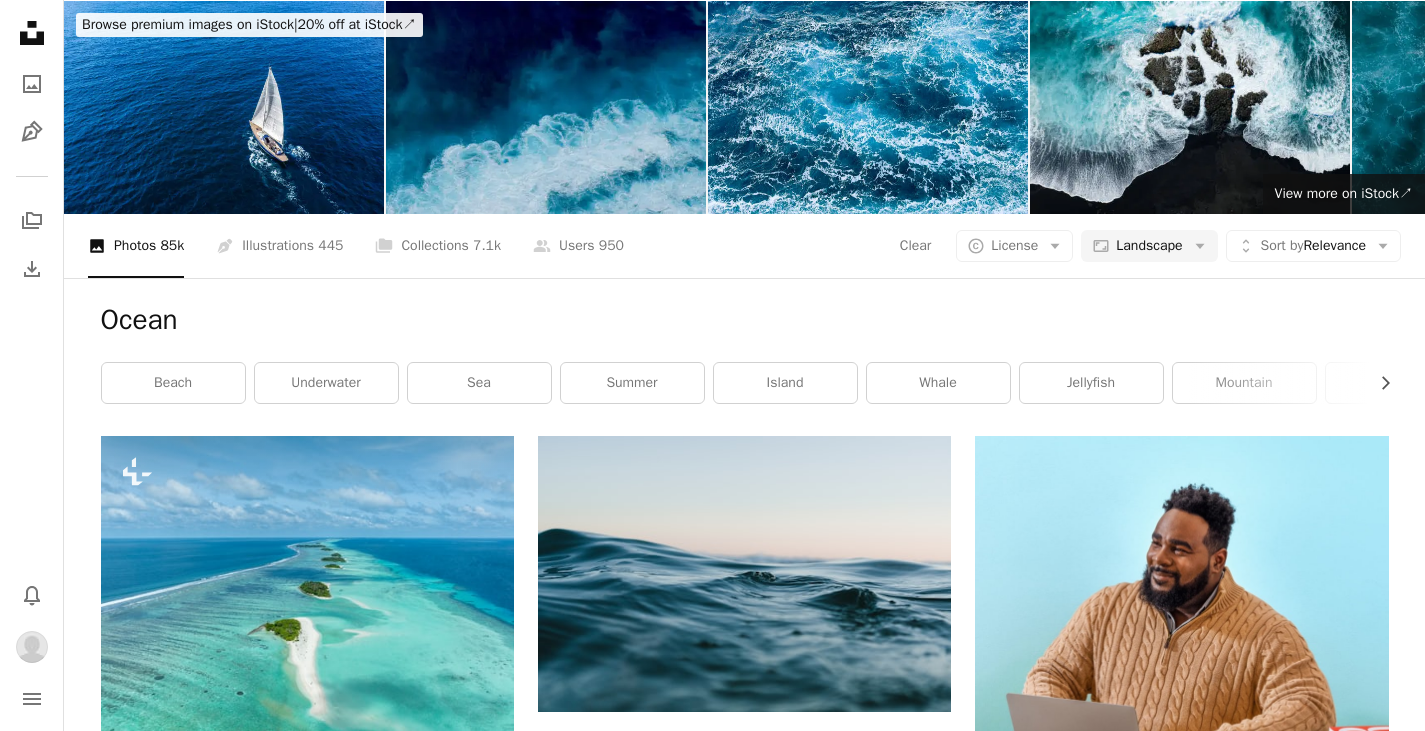 scroll, scrollTop: 2905, scrollLeft: 0, axis: vertical 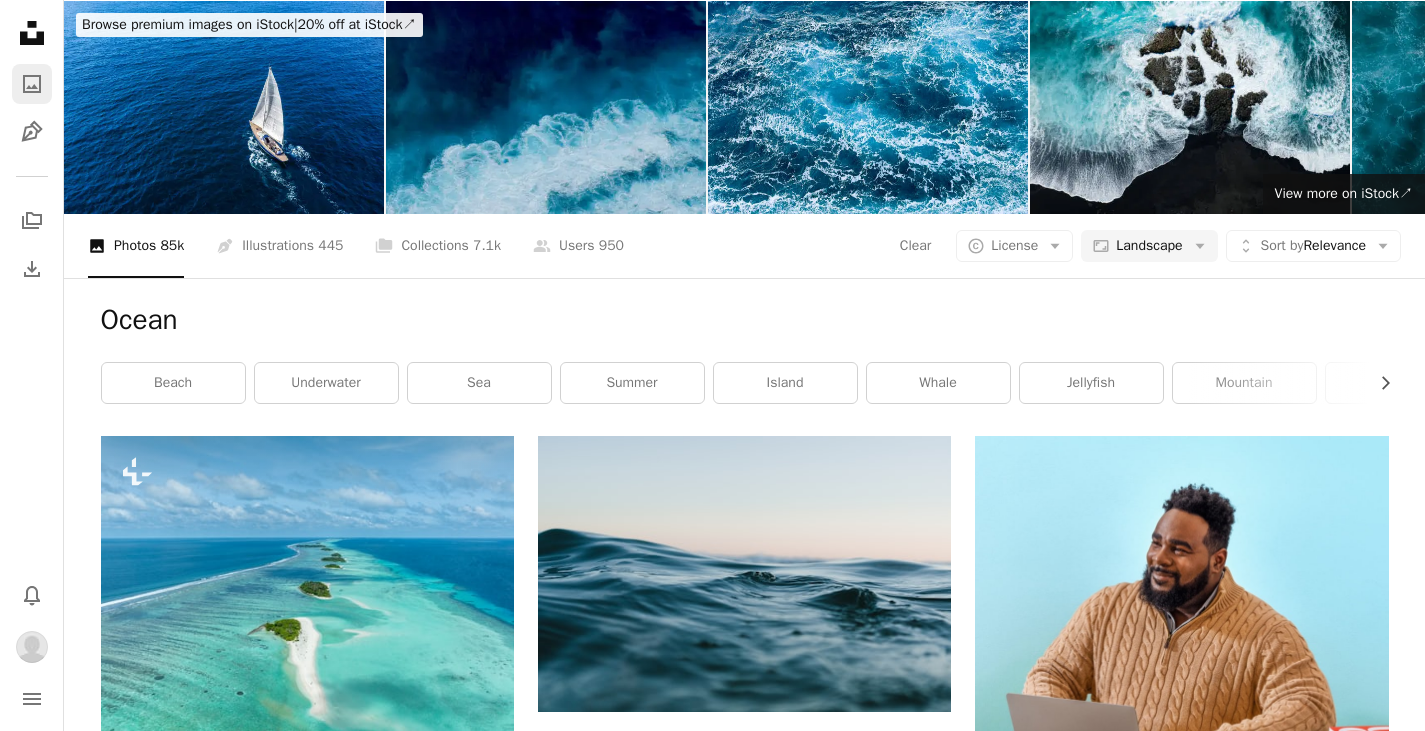 drag, startPoint x: 248, startPoint y: 71, endPoint x: 40, endPoint y: 82, distance: 208.29066 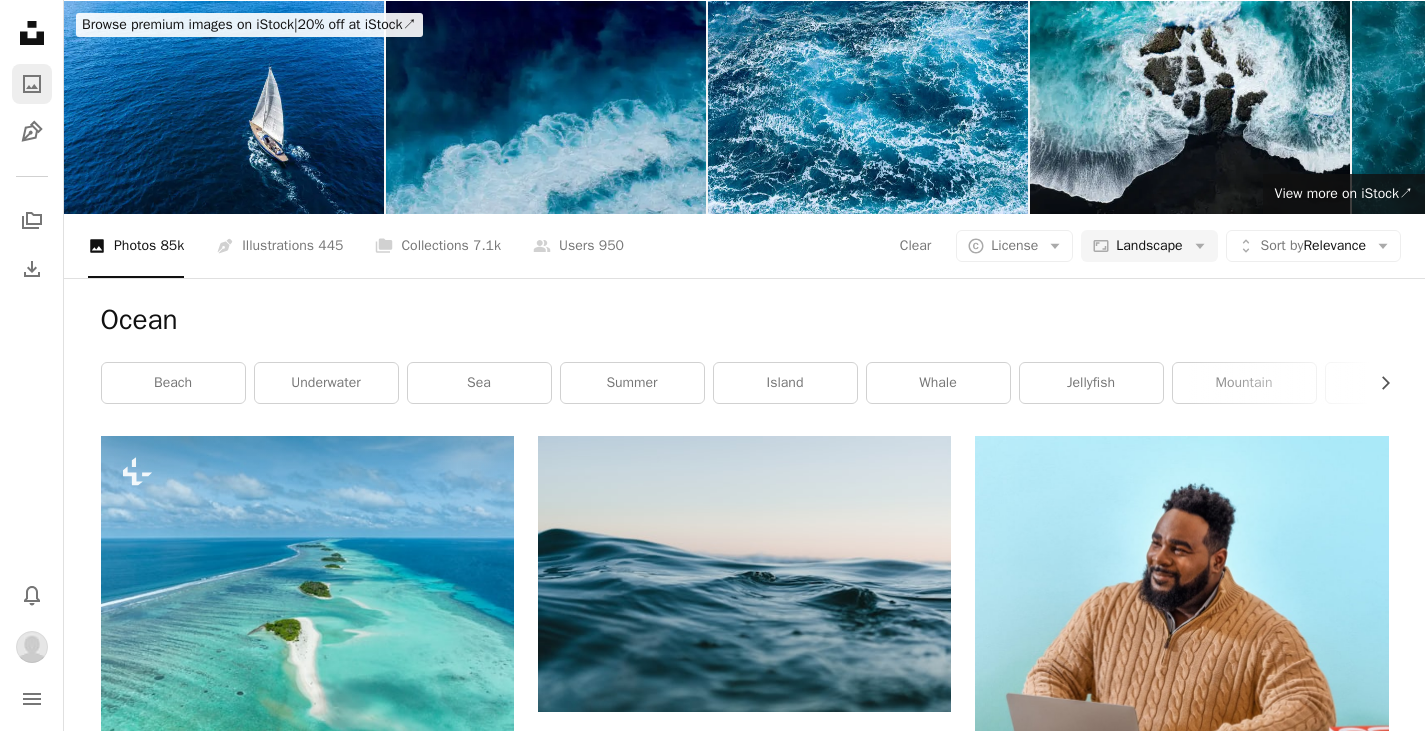 type on "*****" 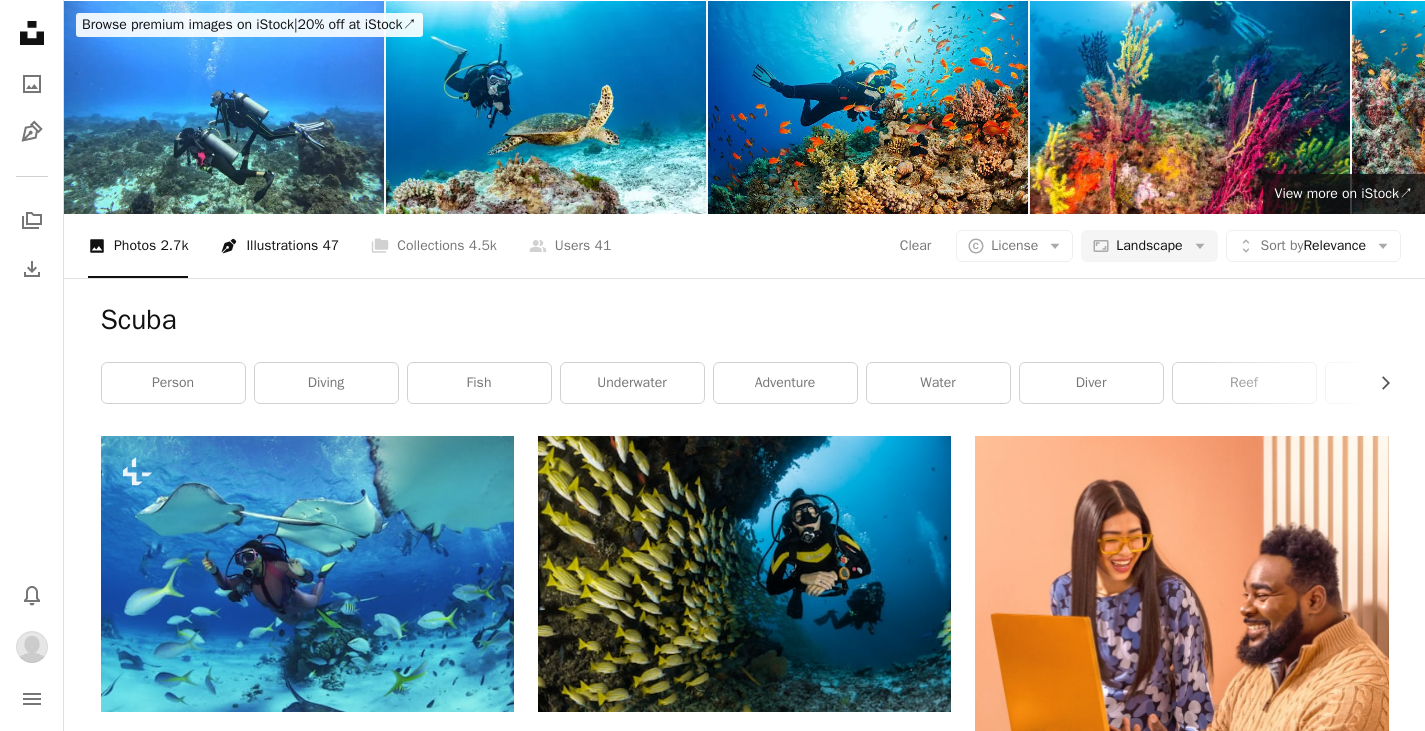 scroll, scrollTop: 0, scrollLeft: 0, axis: both 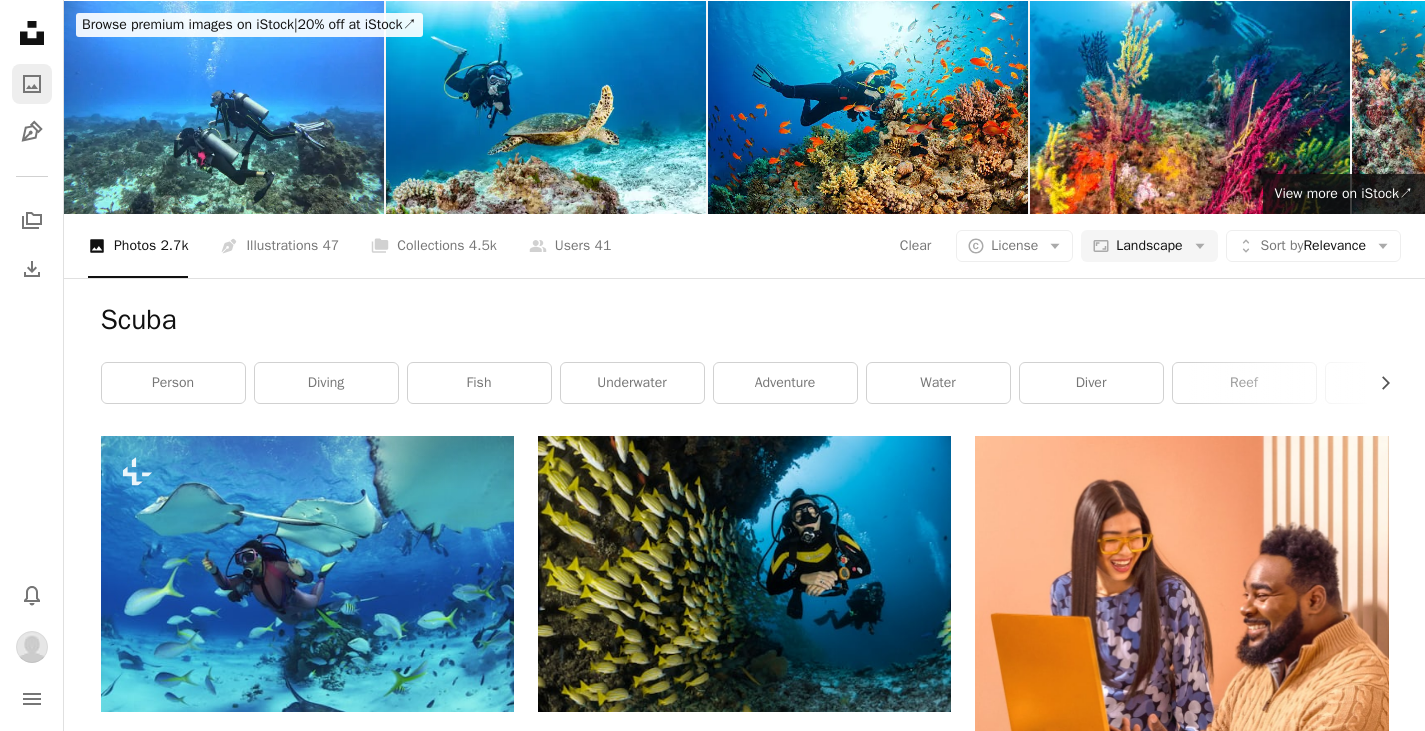 drag, startPoint x: 204, startPoint y: 78, endPoint x: 42, endPoint y: 96, distance: 162.99693 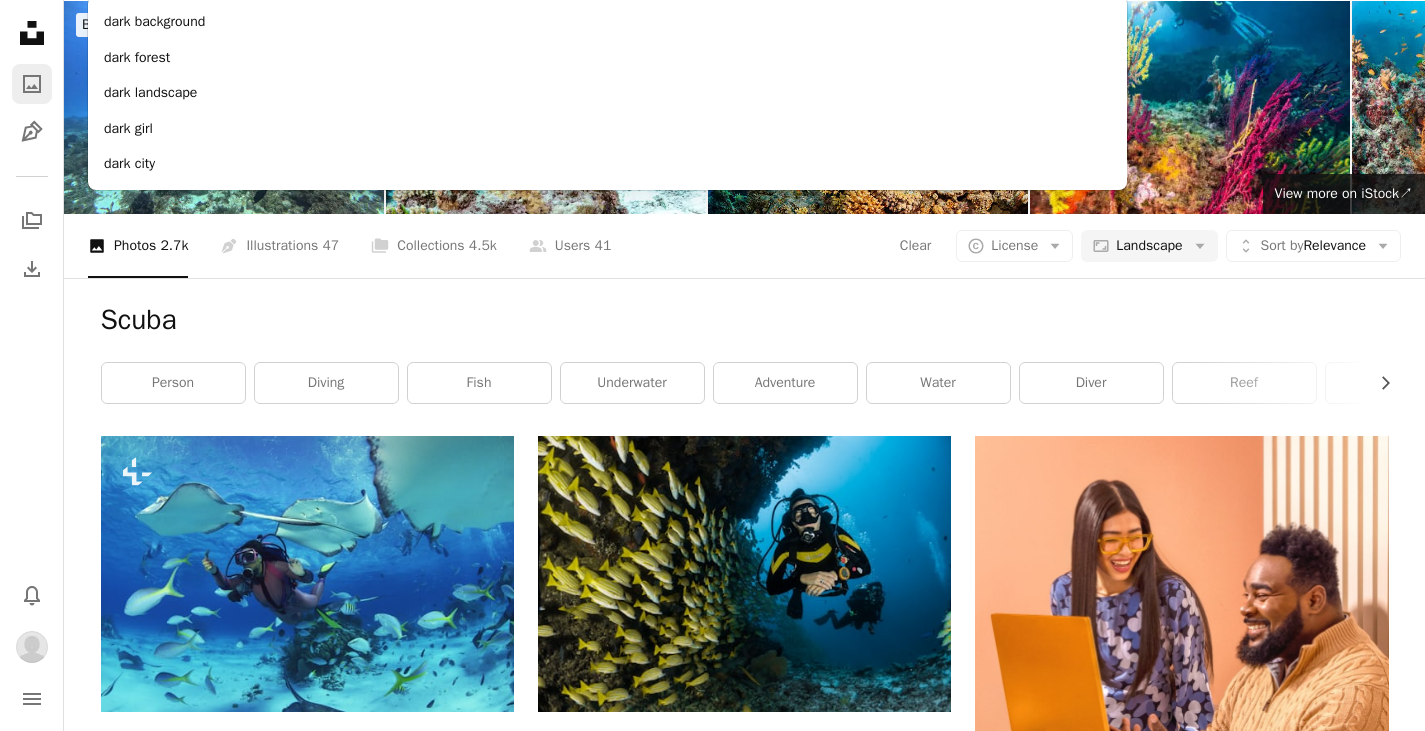 type on "*" 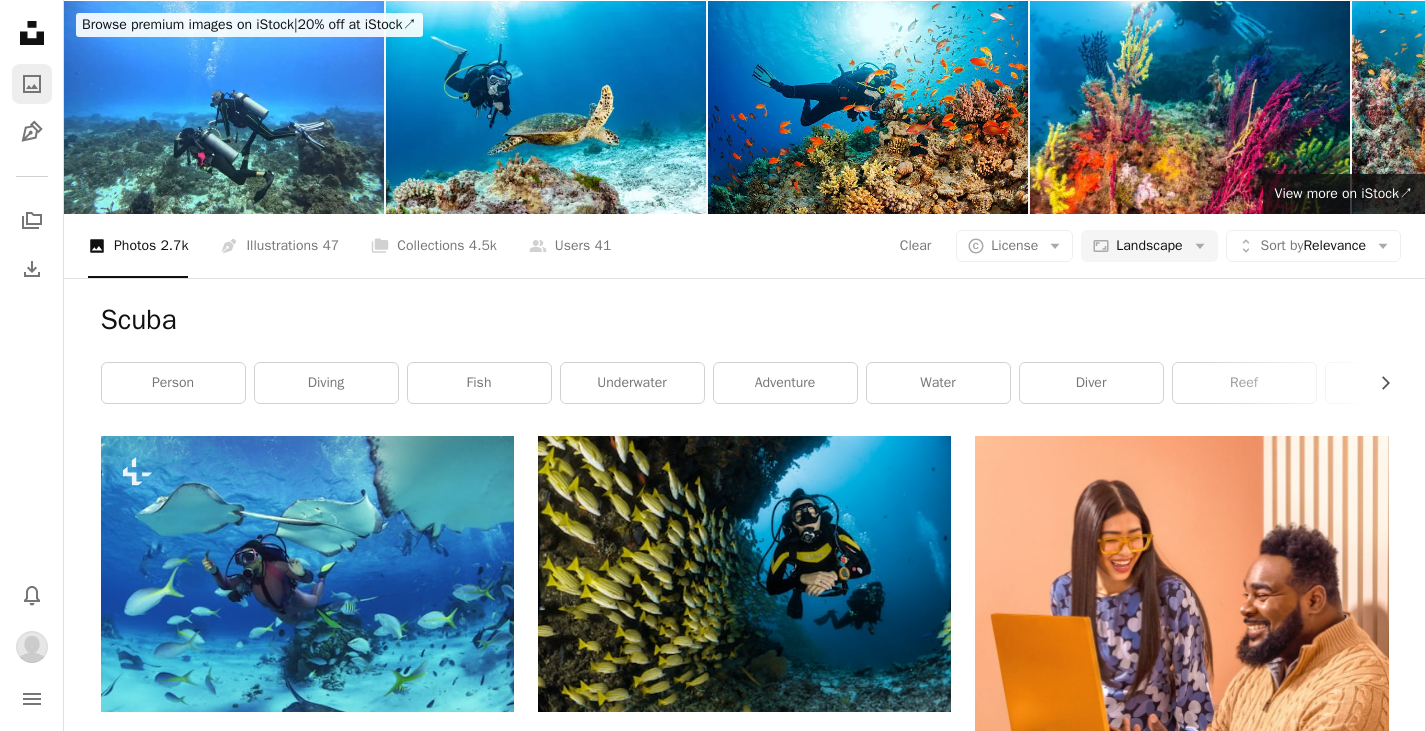 type on "**********" 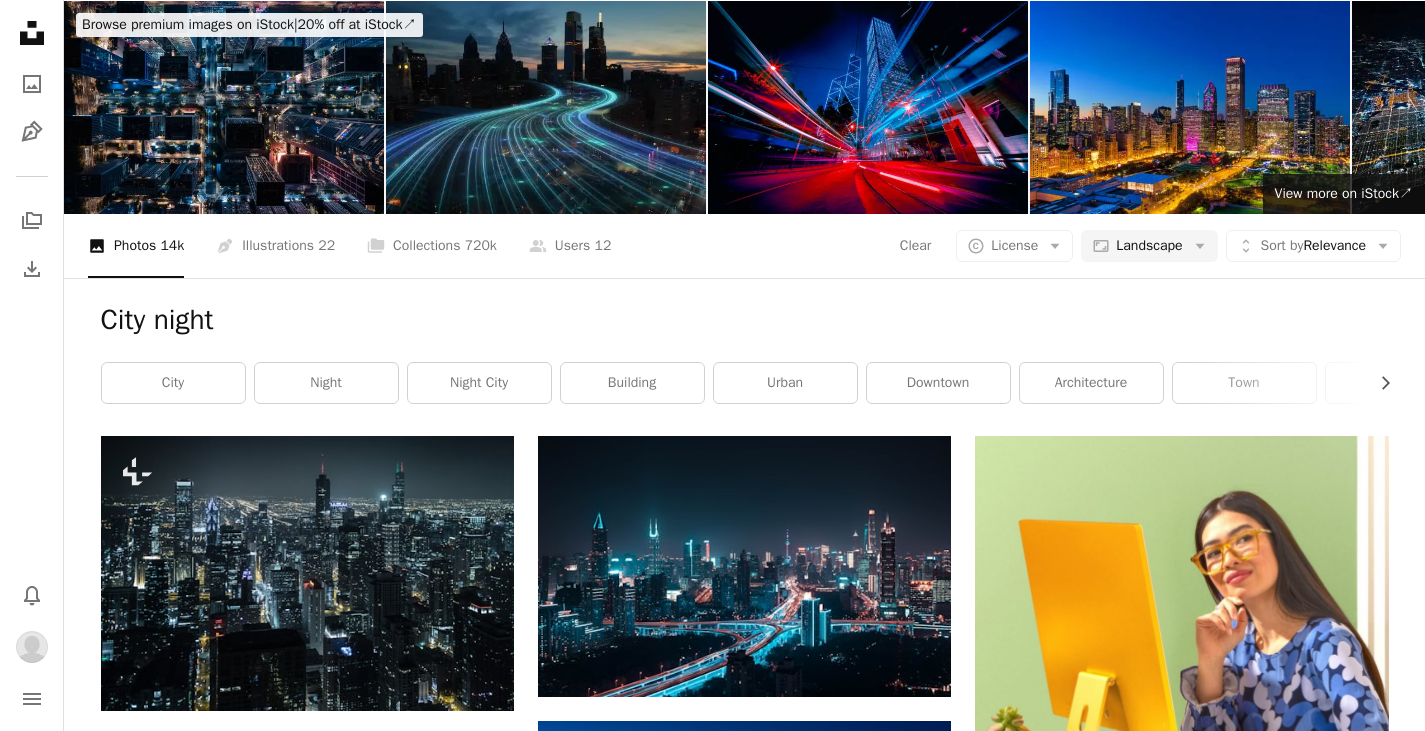 scroll, scrollTop: 0, scrollLeft: 0, axis: both 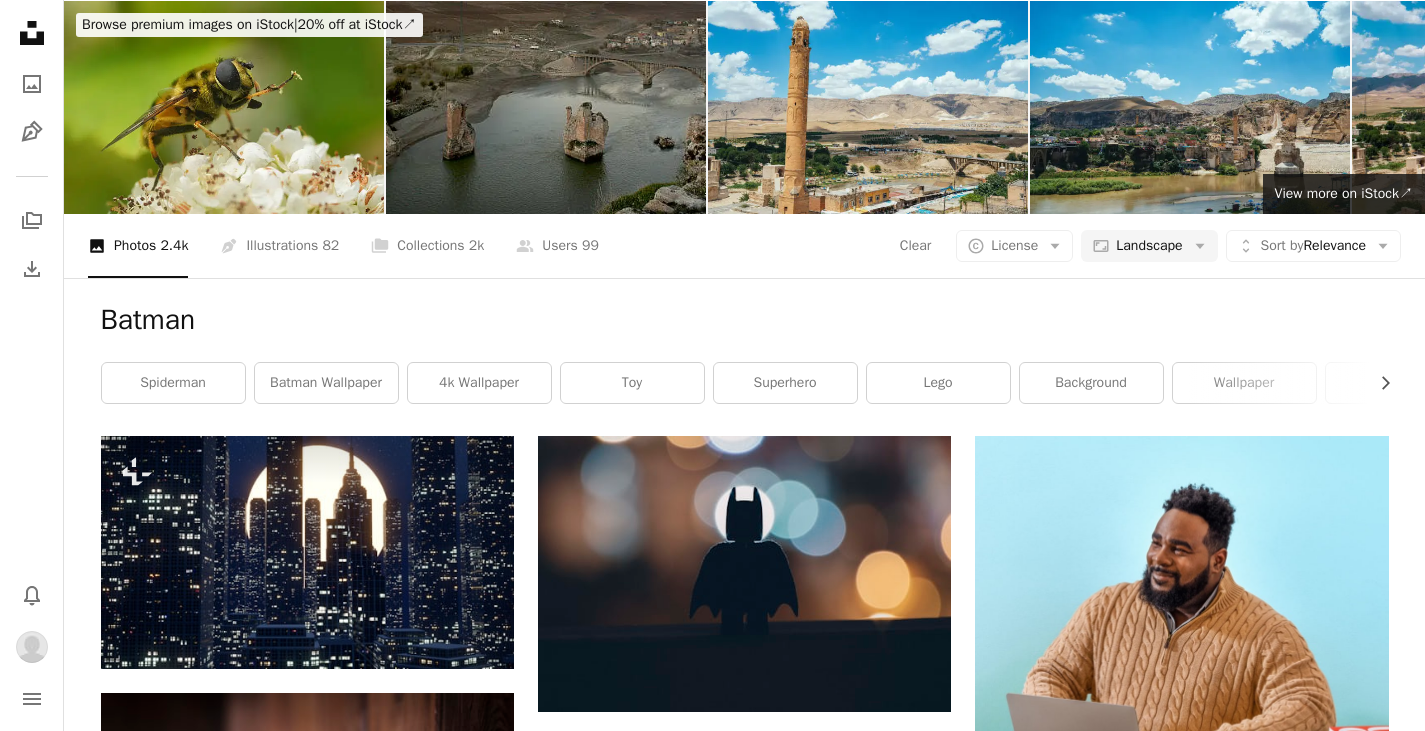 click at bounding box center [307, 2263] 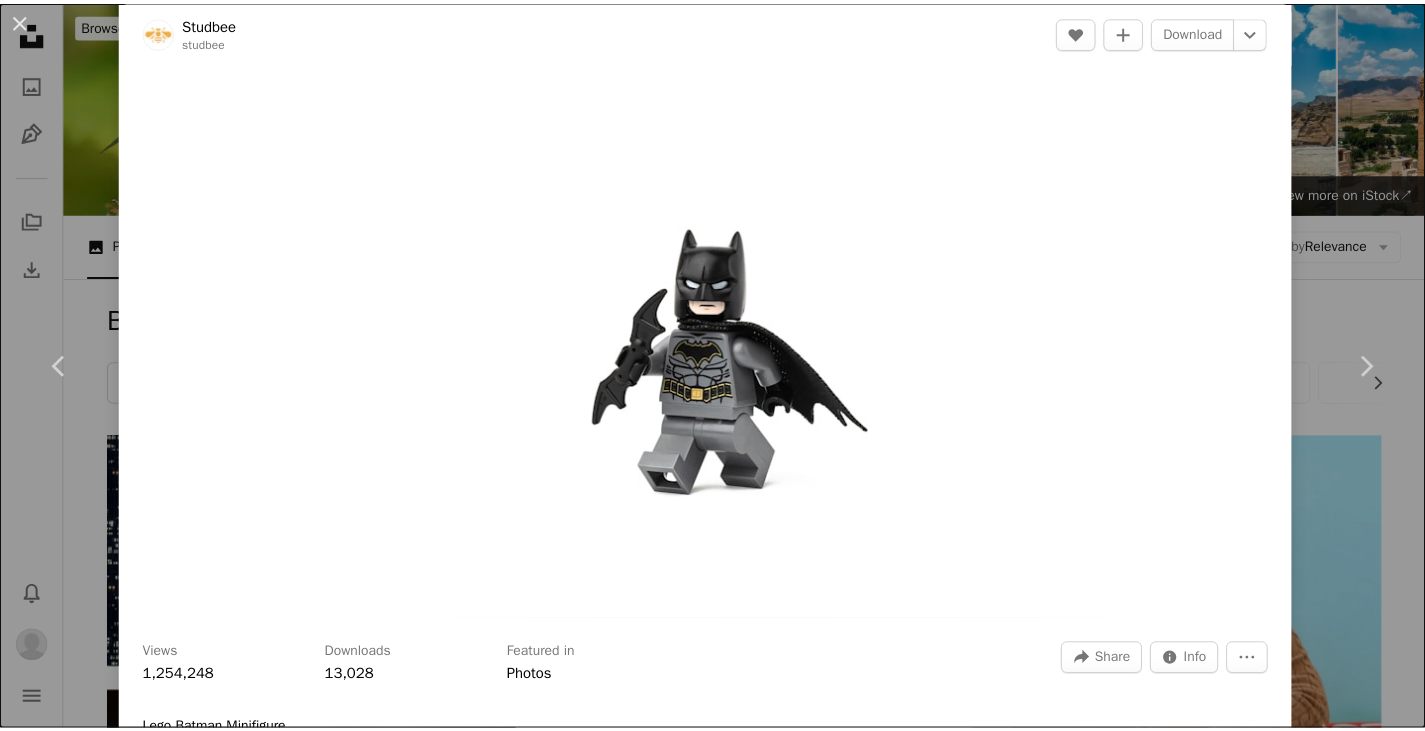 scroll, scrollTop: 108, scrollLeft: 0, axis: vertical 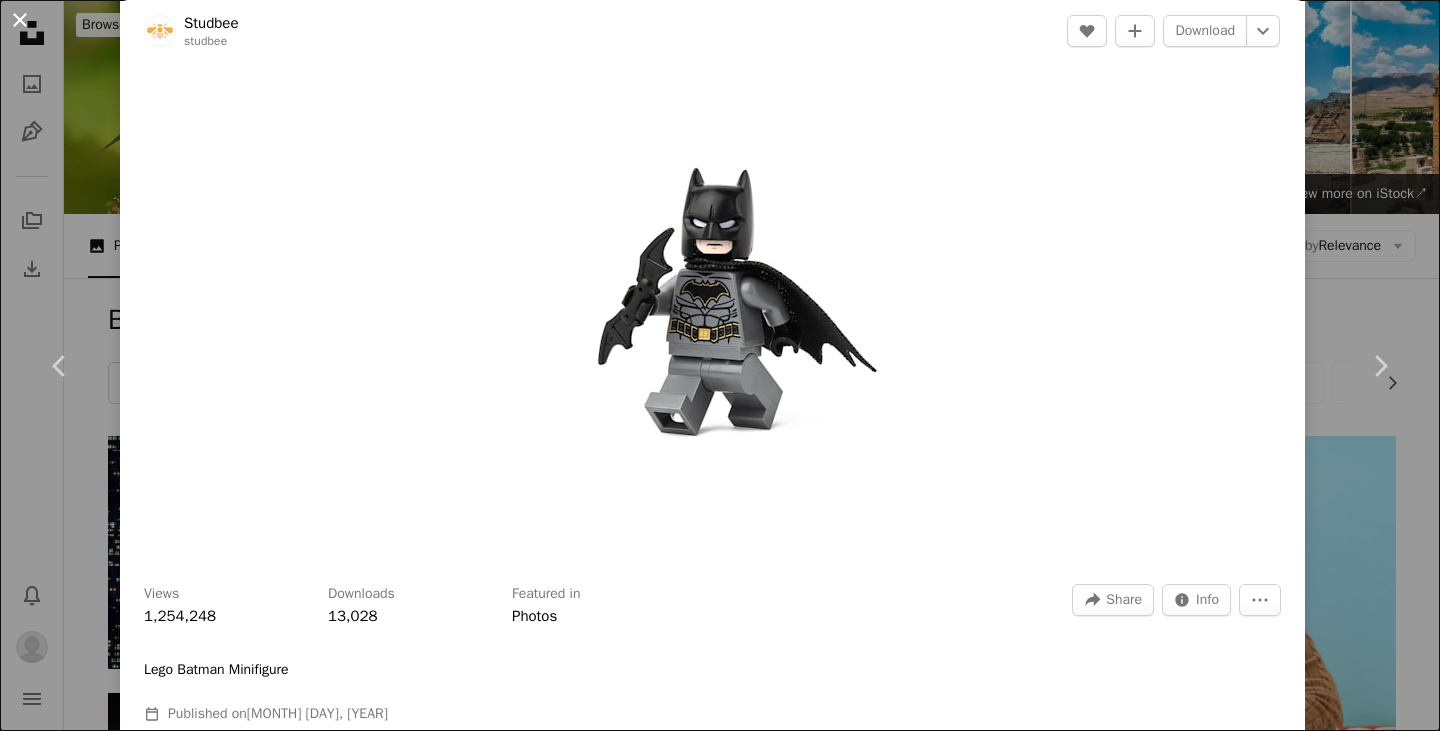 click on "An X shape" at bounding box center [20, 20] 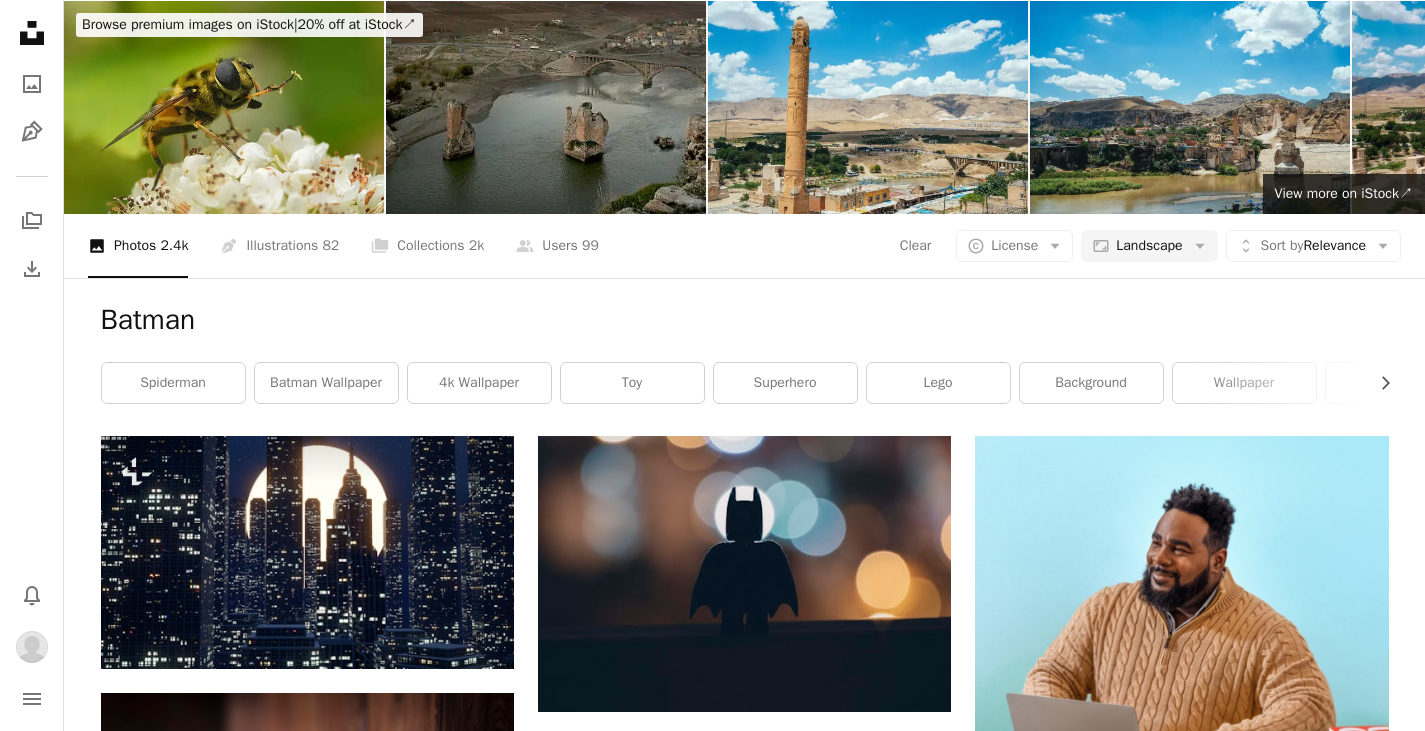scroll, scrollTop: 2465, scrollLeft: 0, axis: vertical 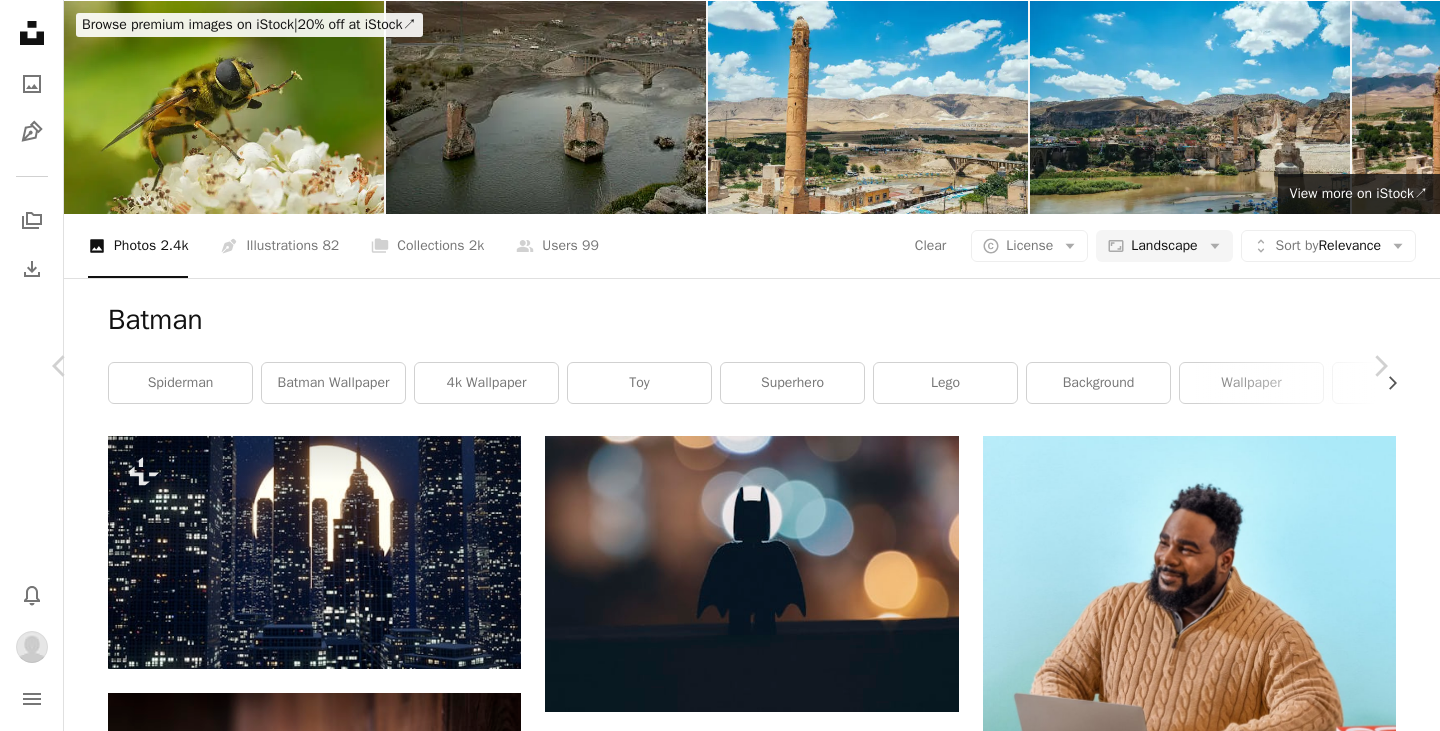 click on "An X shape" at bounding box center [20, 20] 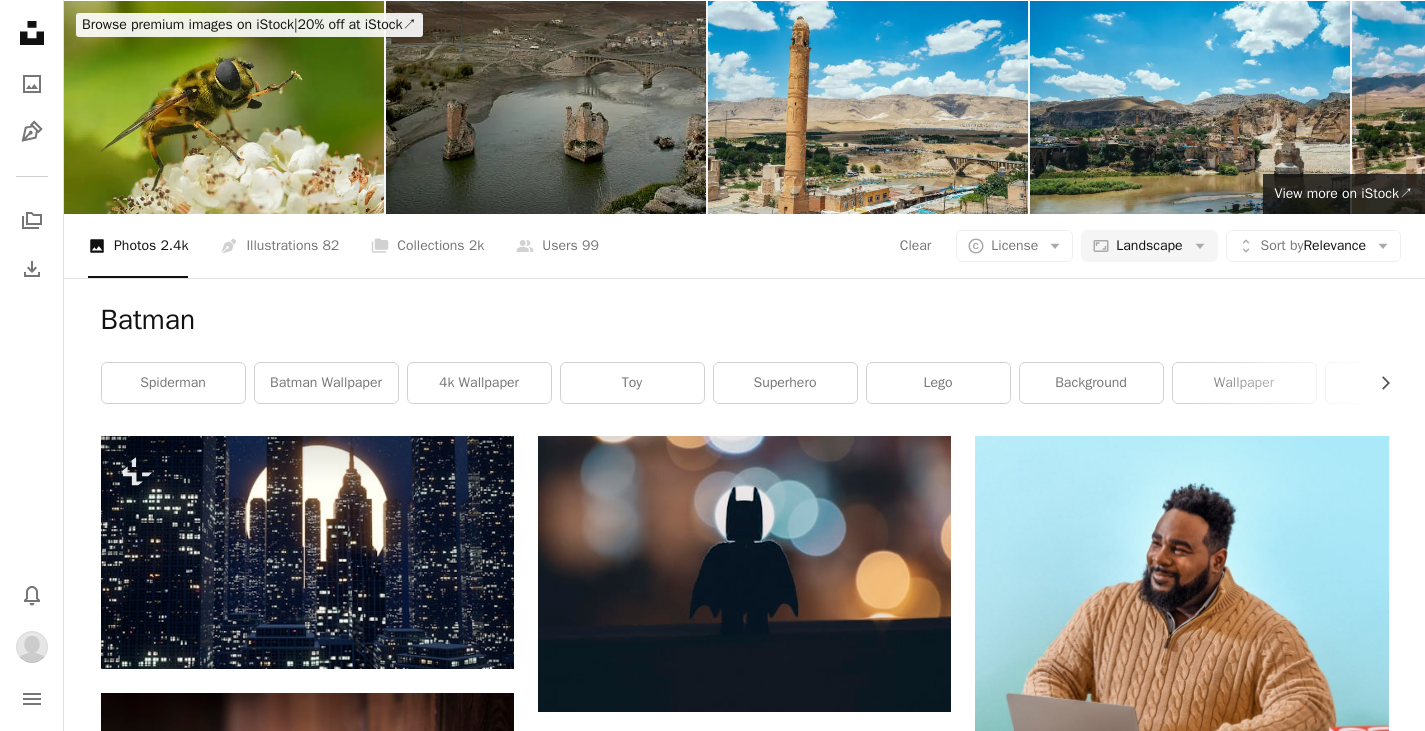 scroll, scrollTop: 4524, scrollLeft: 0, axis: vertical 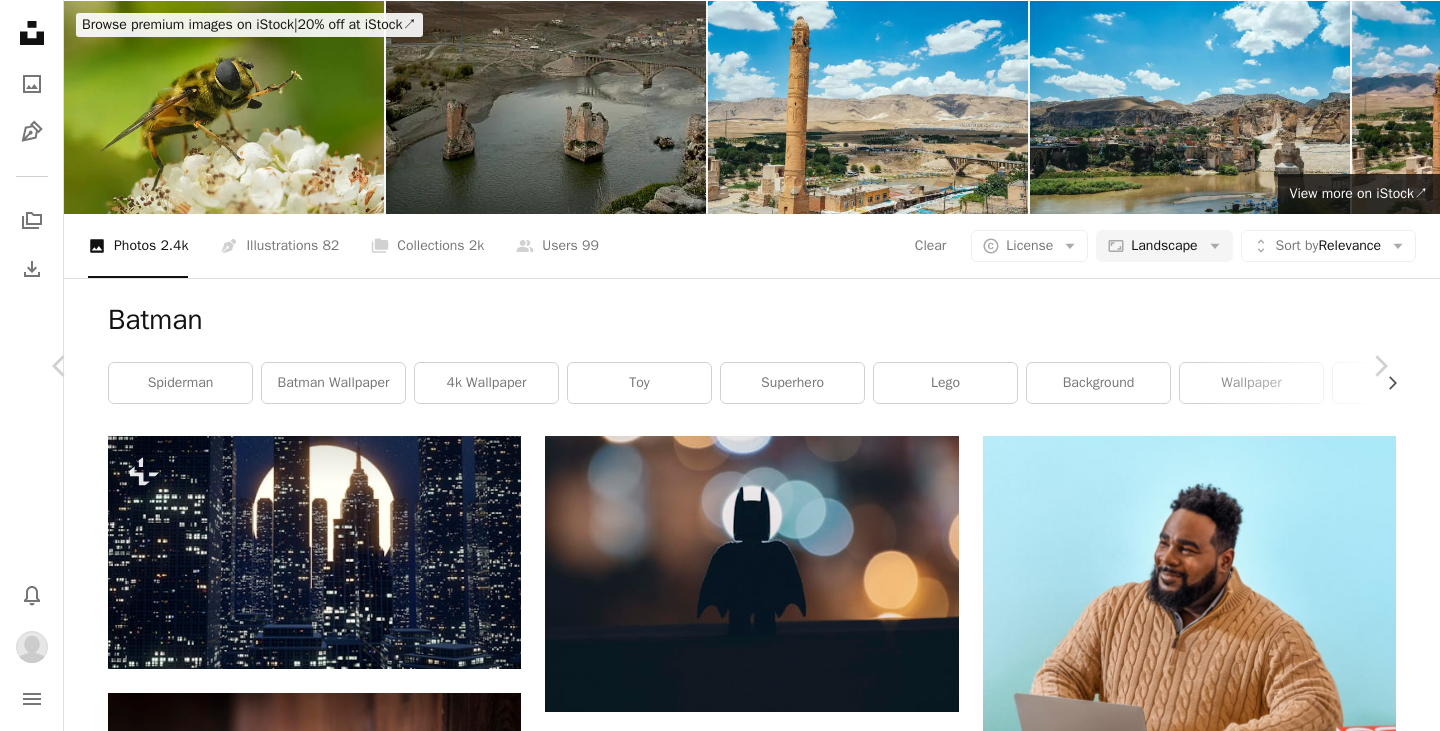 click on "Chevron down" 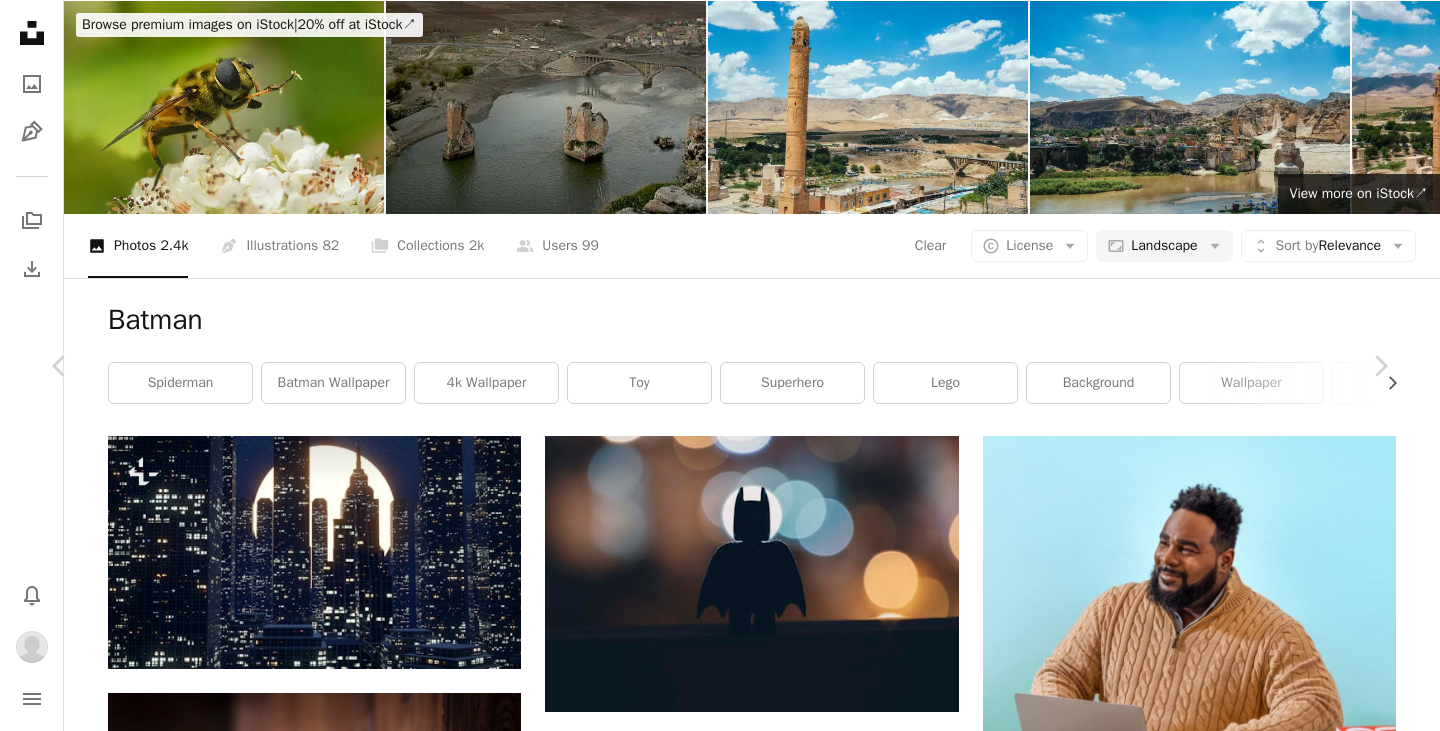 click on "Original Size" at bounding box center [1120, 9494] 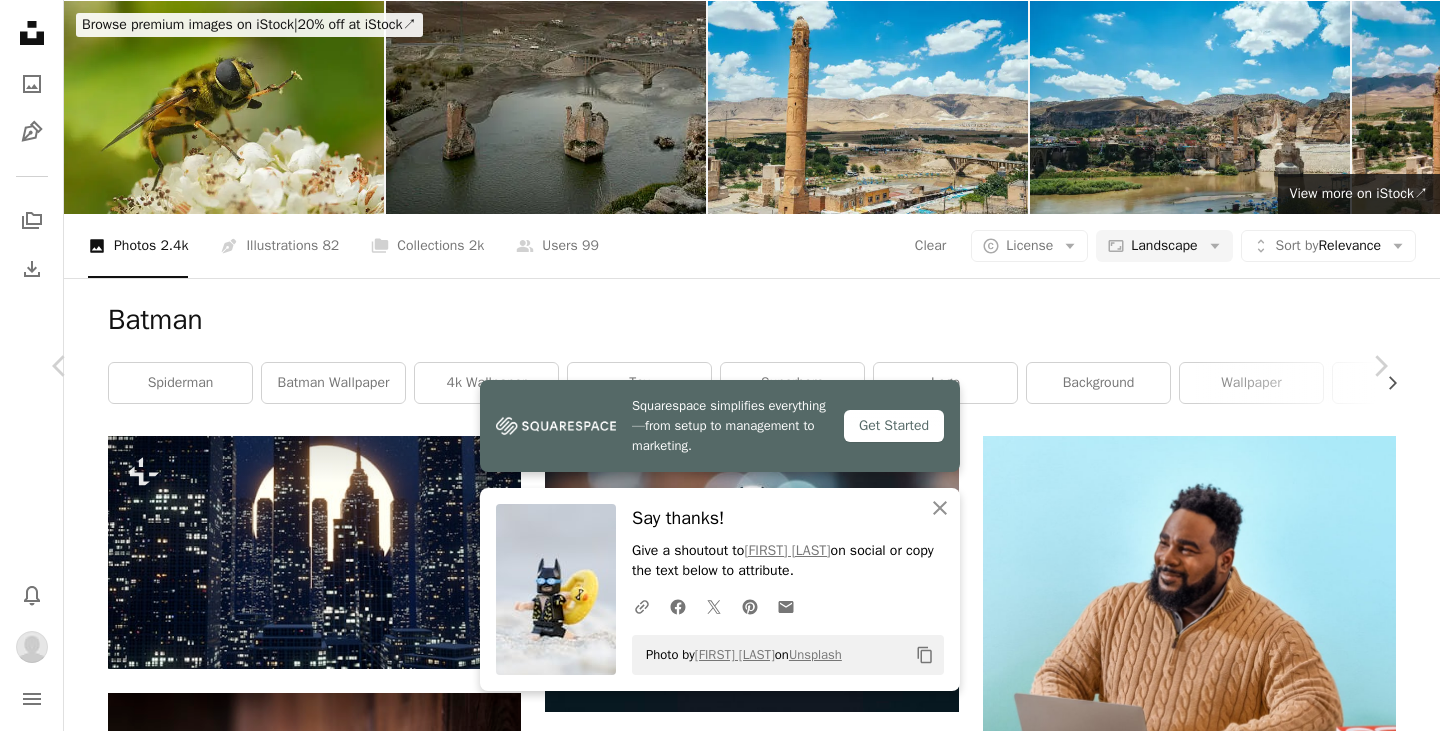 click on "An X shape" at bounding box center (20, 20) 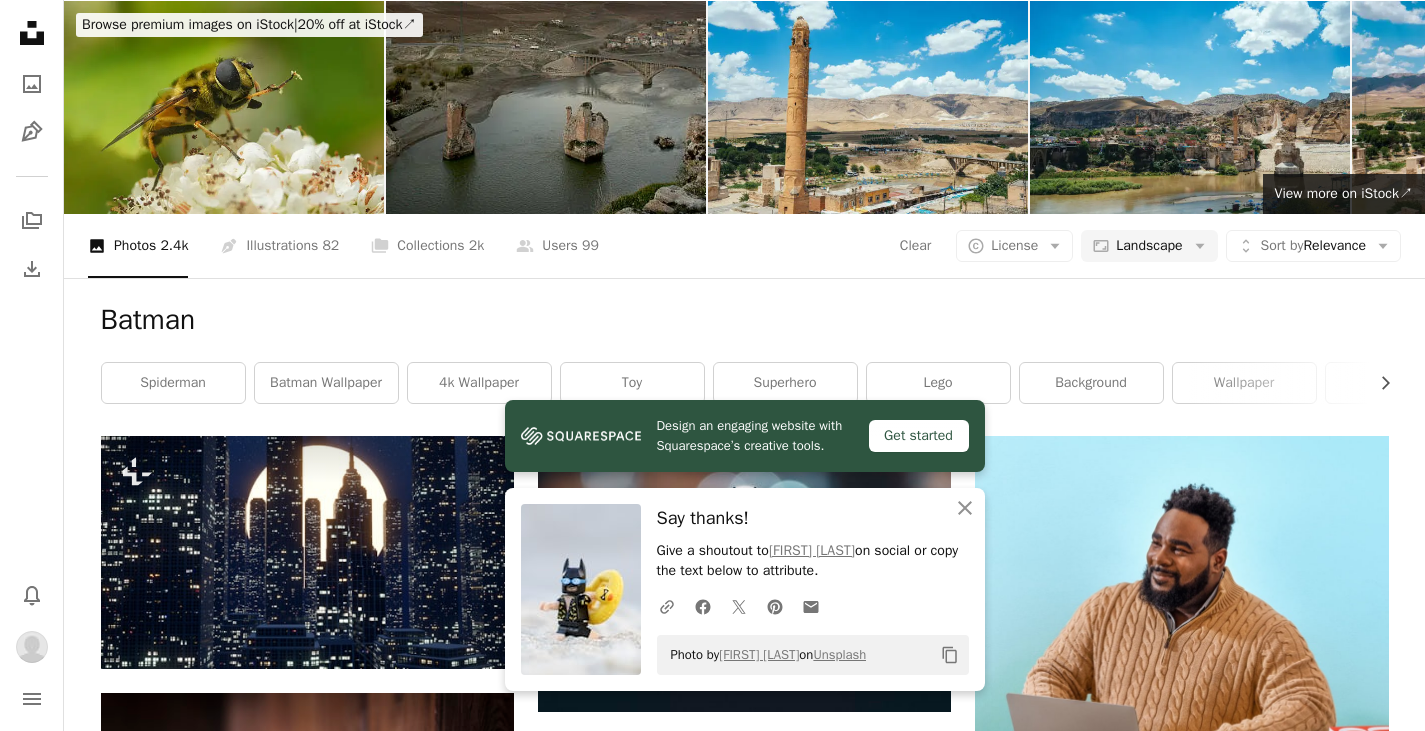 scroll, scrollTop: 5616, scrollLeft: 0, axis: vertical 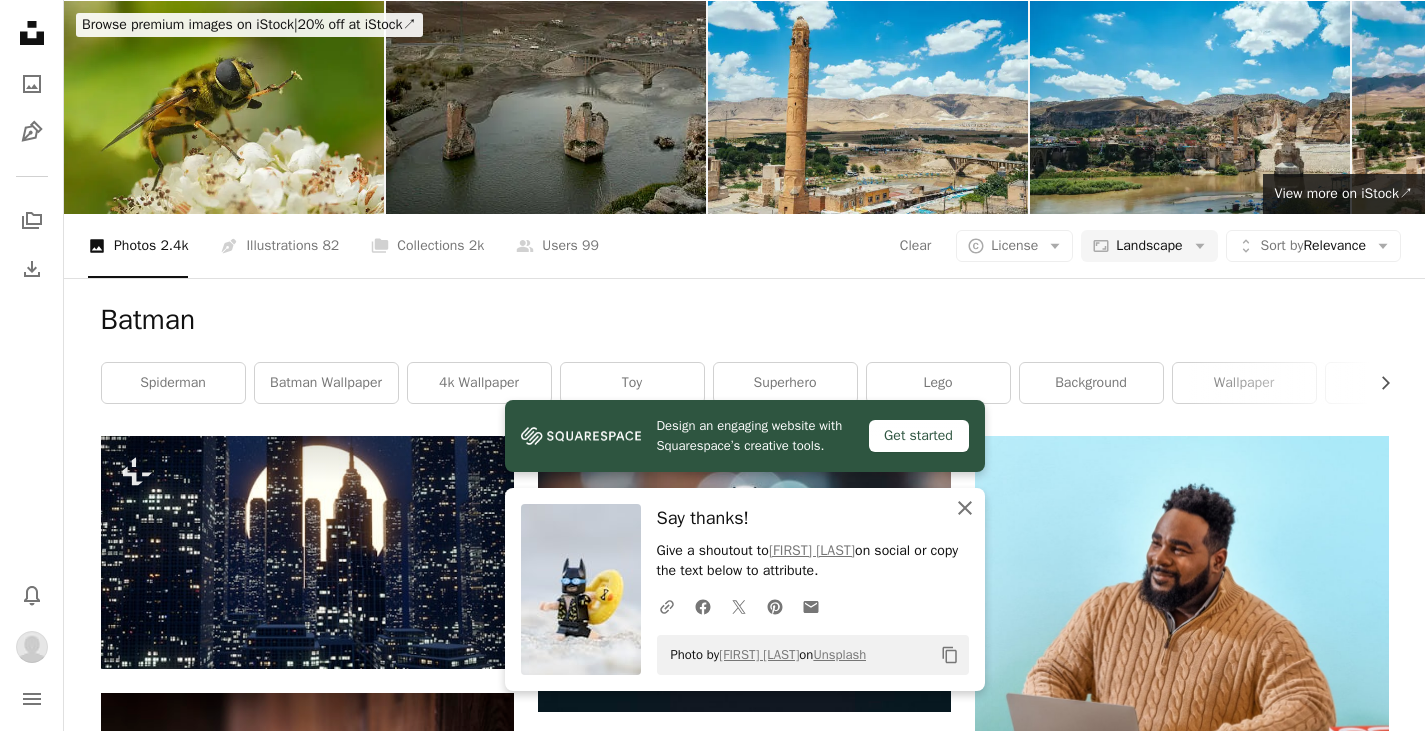 click on "An X shape" 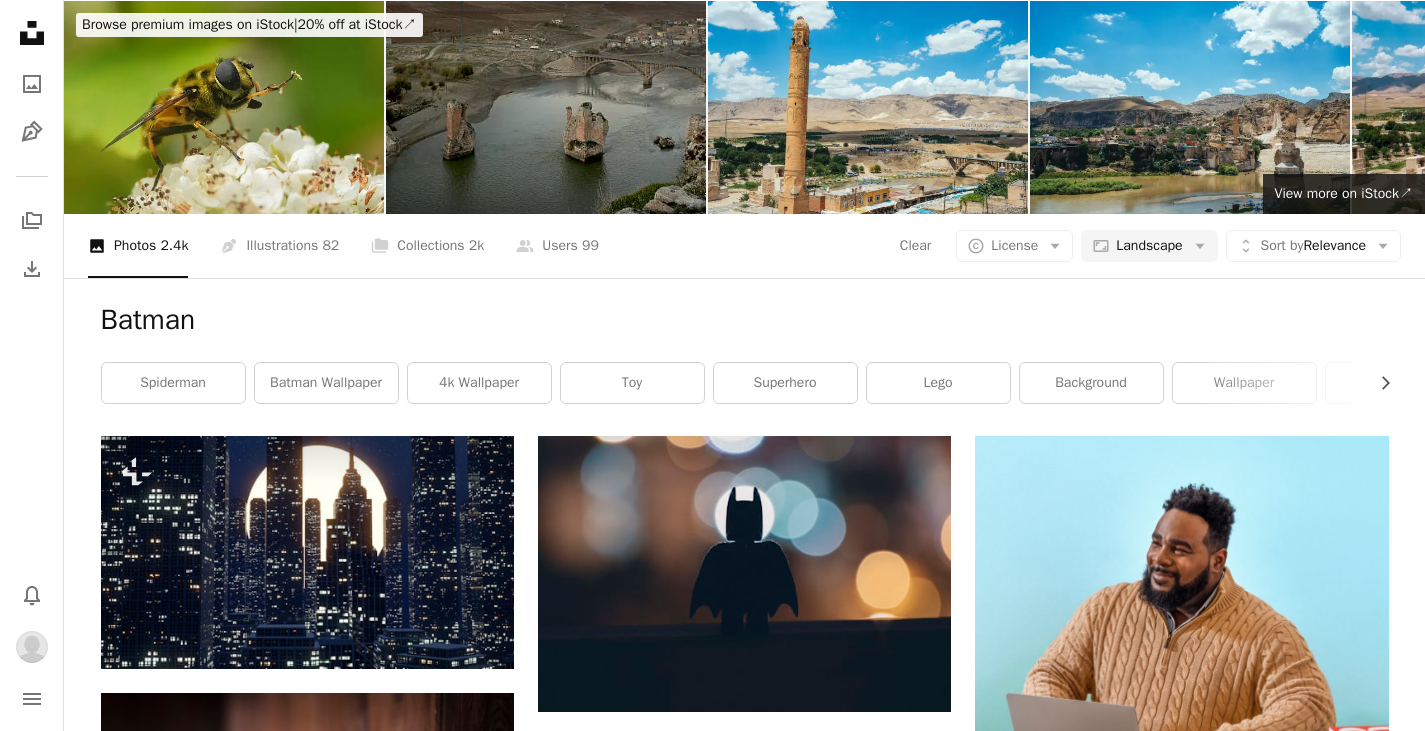 scroll, scrollTop: 0, scrollLeft: 0, axis: both 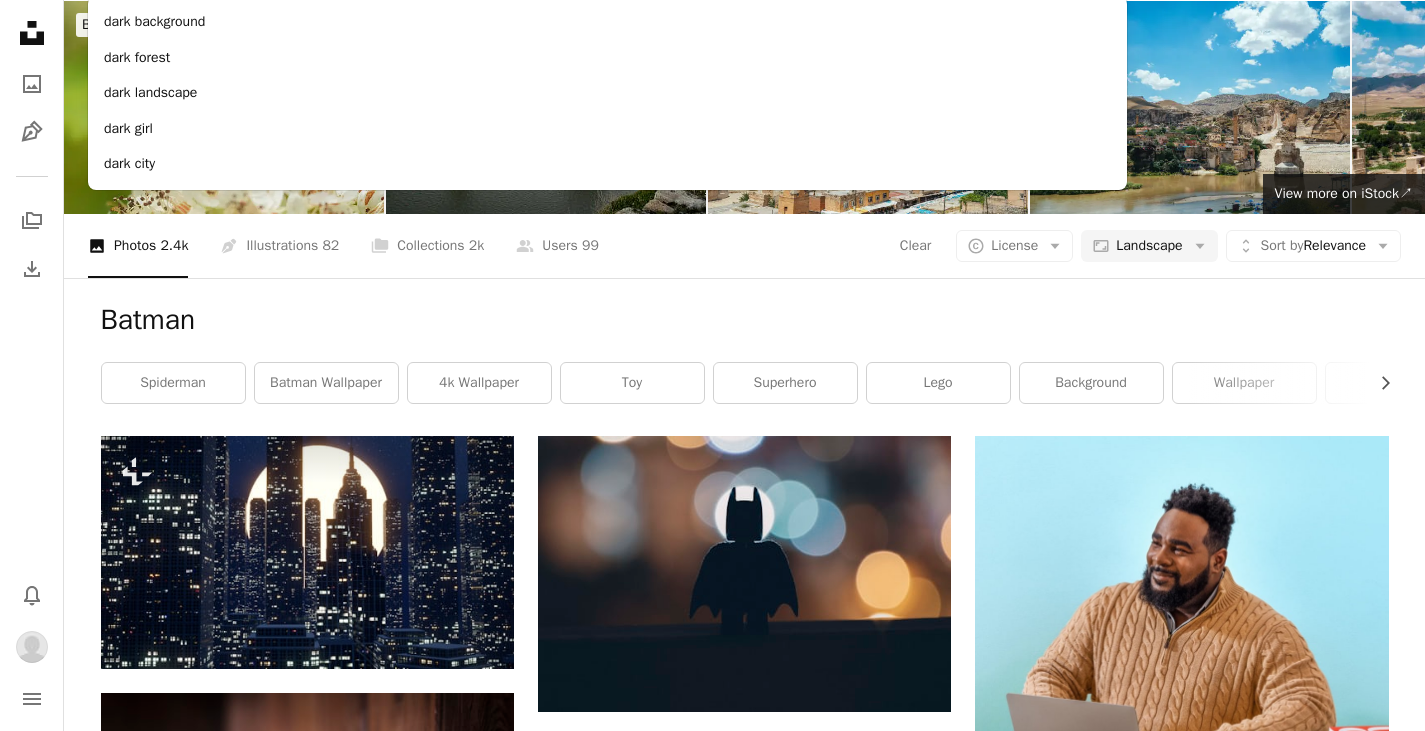 type on "****" 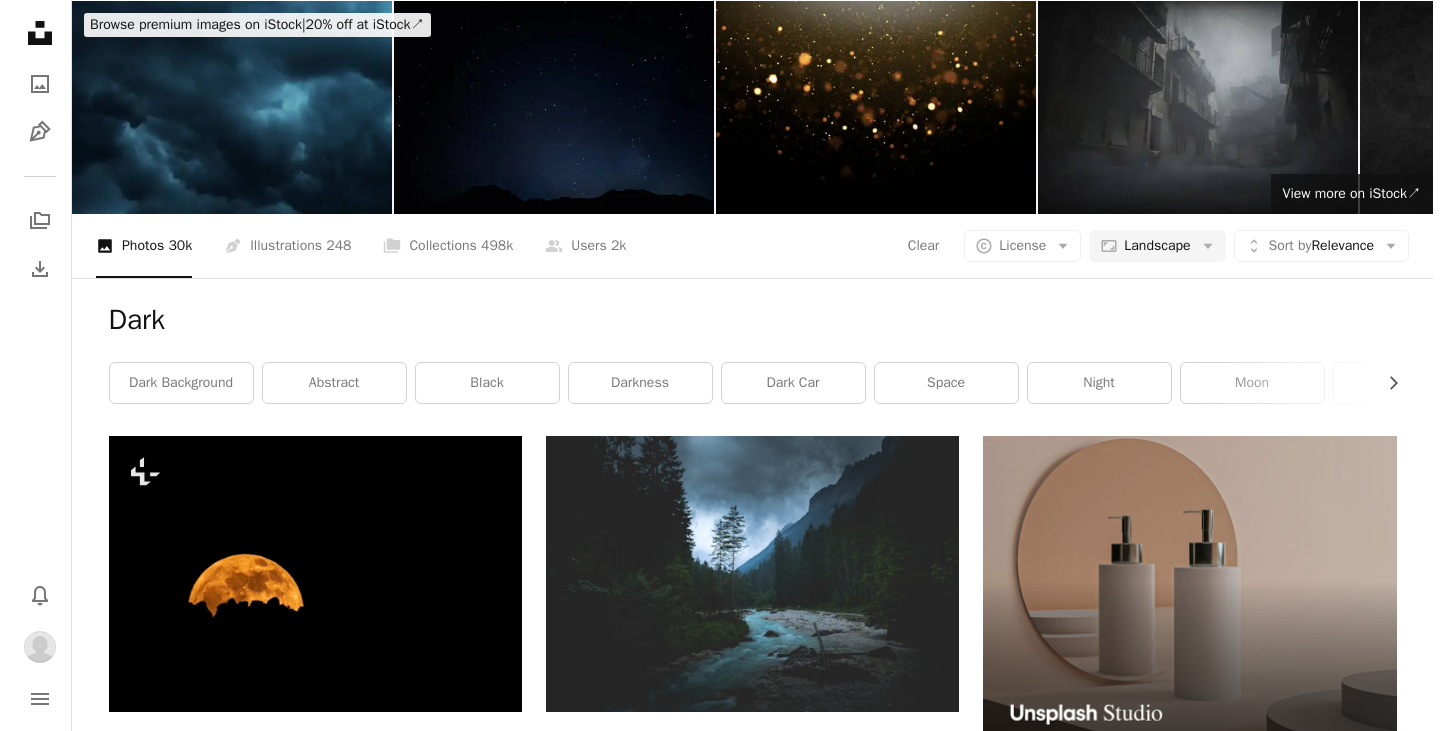 scroll, scrollTop: 1274, scrollLeft: 0, axis: vertical 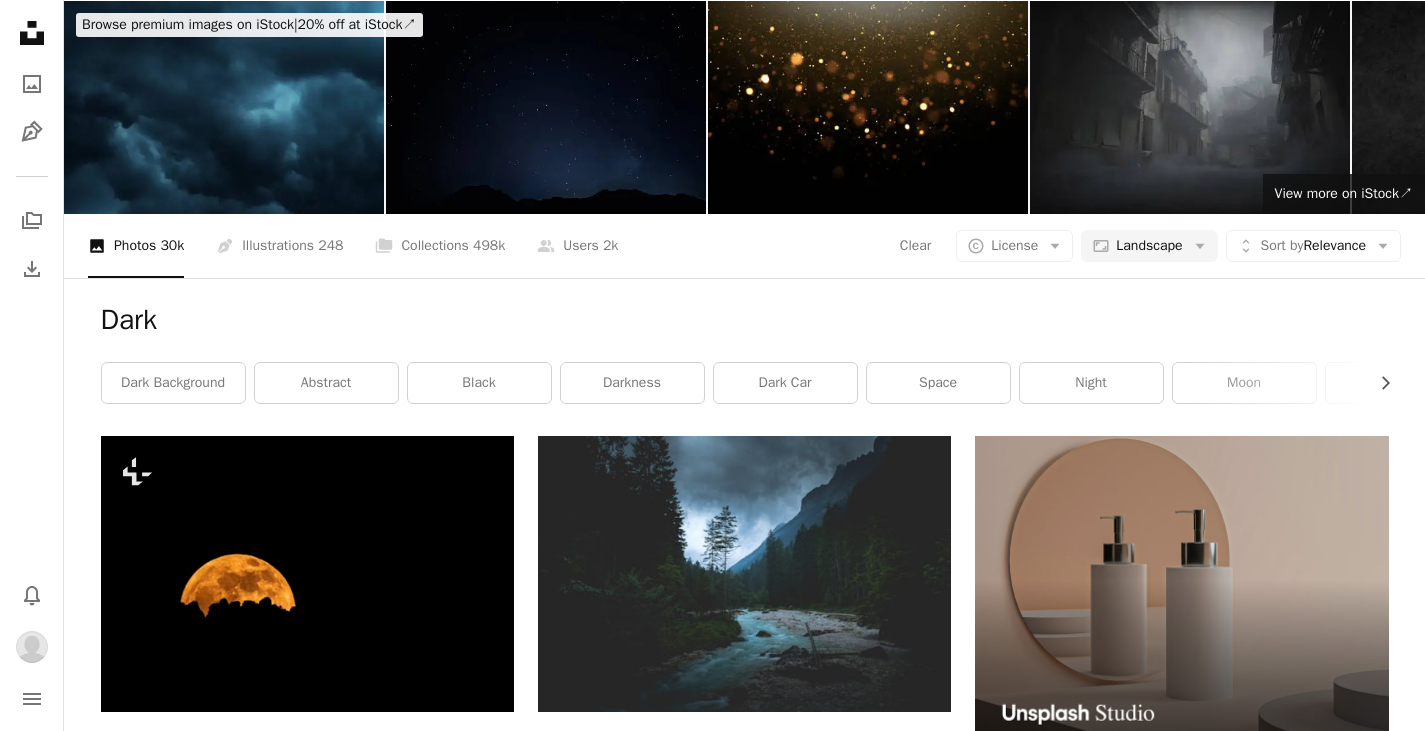 click at bounding box center (307, 1507) 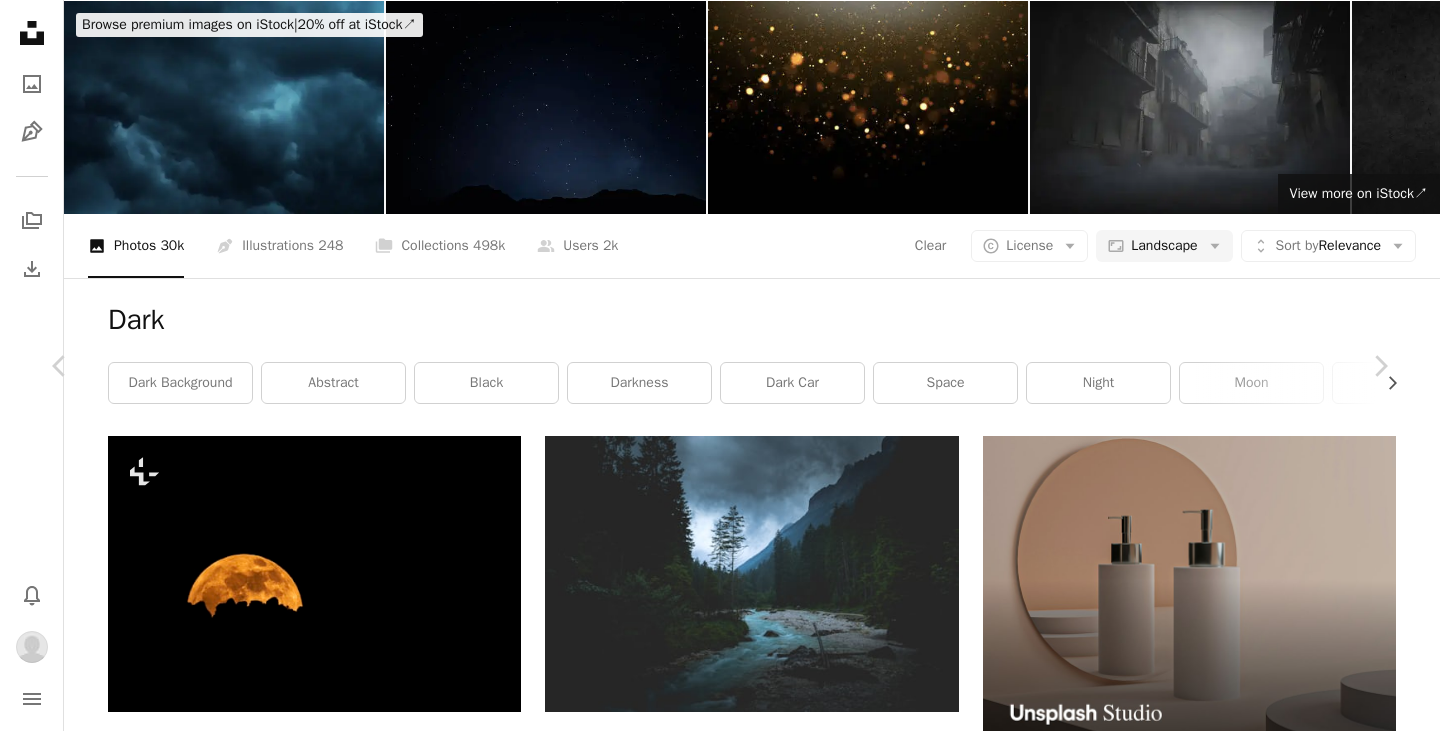 click on "Chevron down" 